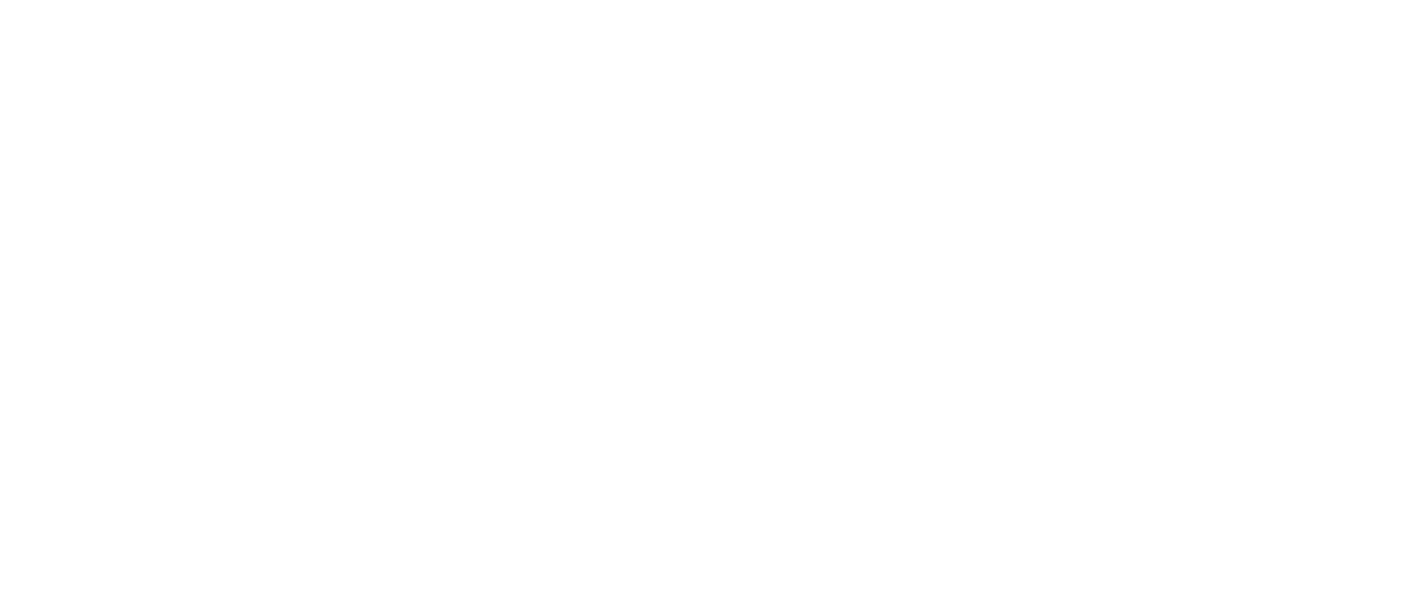 scroll, scrollTop: 0, scrollLeft: 0, axis: both 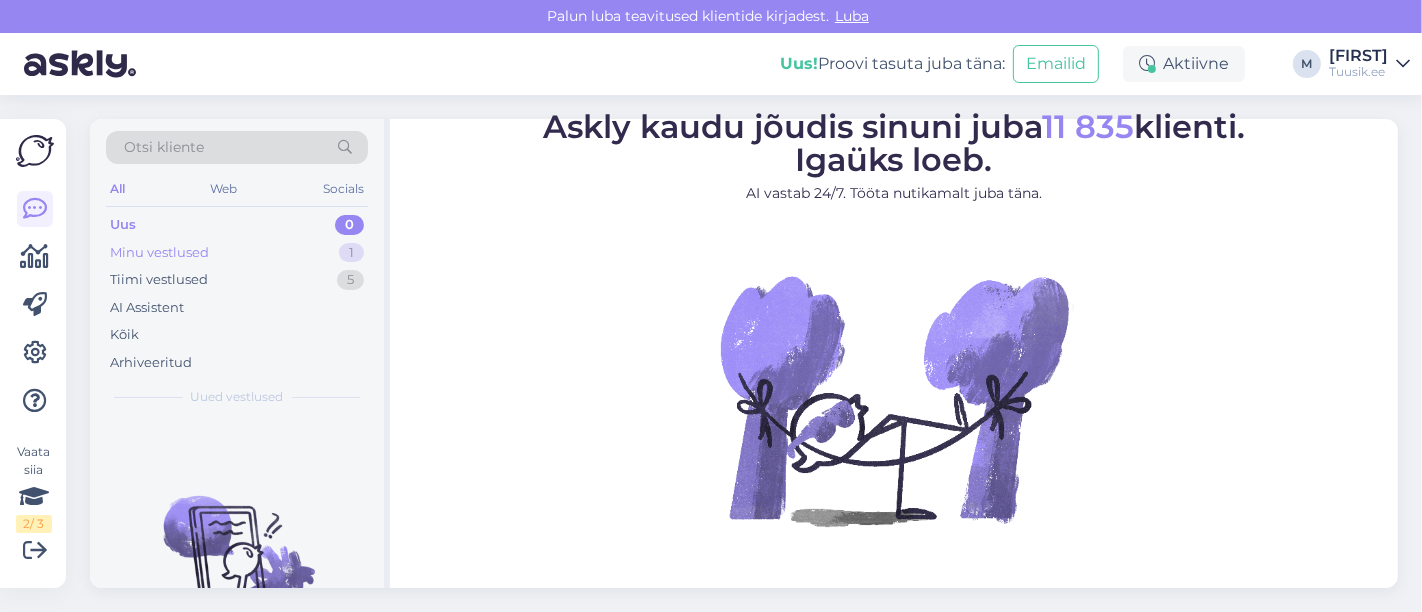 click on "Minu vestlused 1" at bounding box center (237, 253) 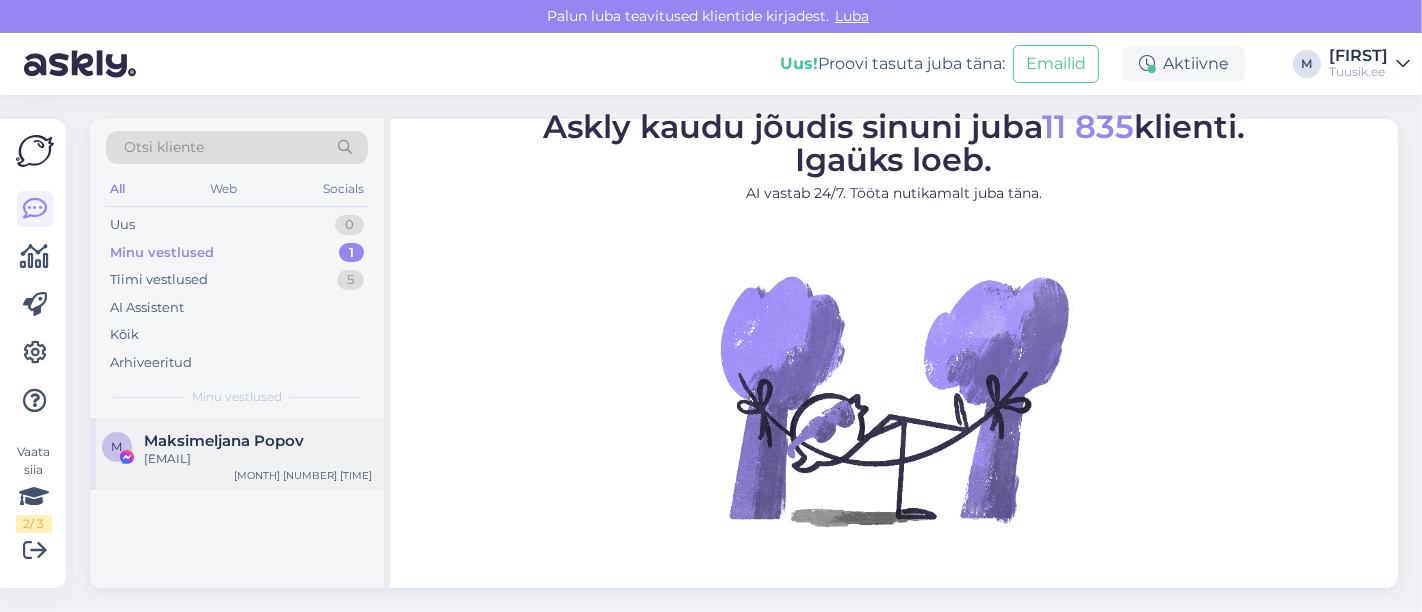 click on "M [LAST] [LAST] [EMAIL] Jul 31 16:01" at bounding box center [237, 454] 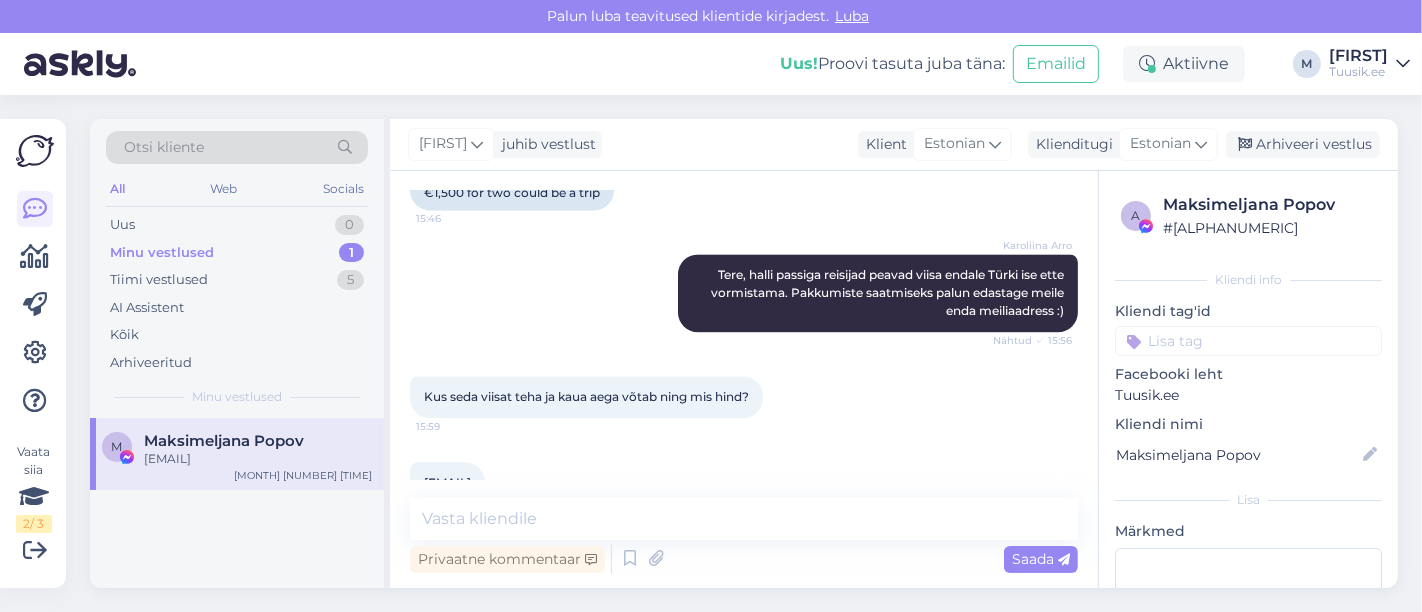 scroll, scrollTop: 3865, scrollLeft: 0, axis: vertical 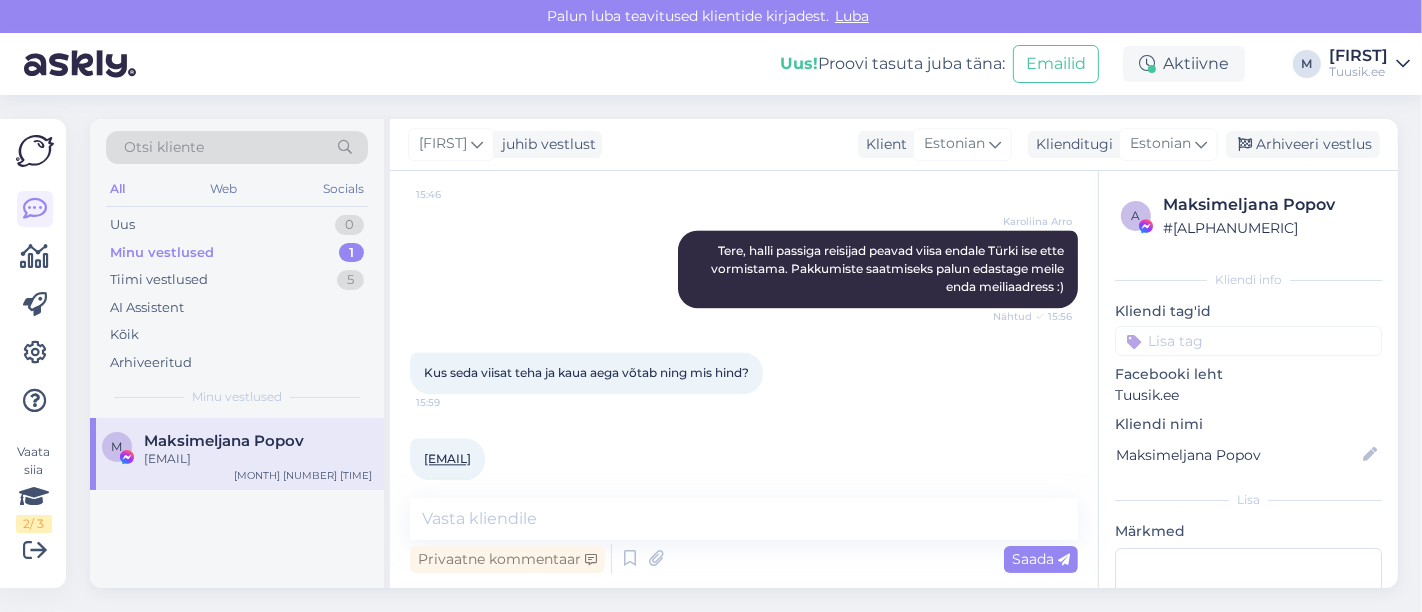 drag, startPoint x: 583, startPoint y: 442, endPoint x: 419, endPoint y: 446, distance: 164.04877 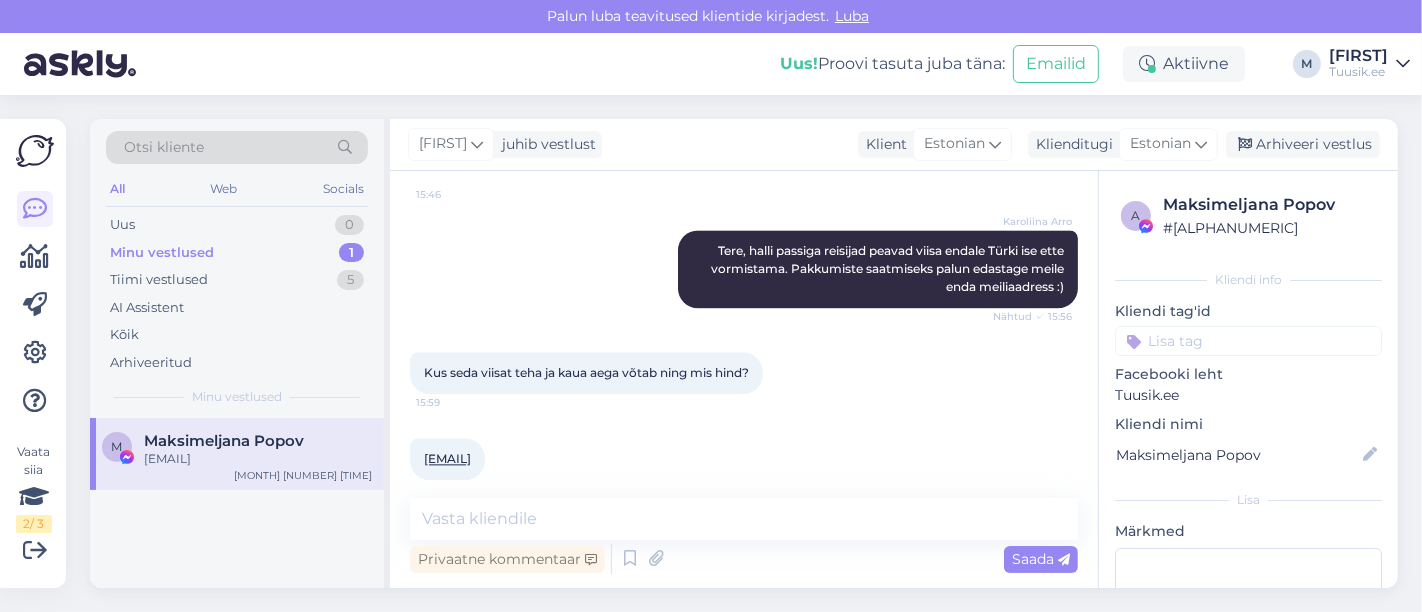 click on "[EMAIL] [TIME]" at bounding box center (447, 459) 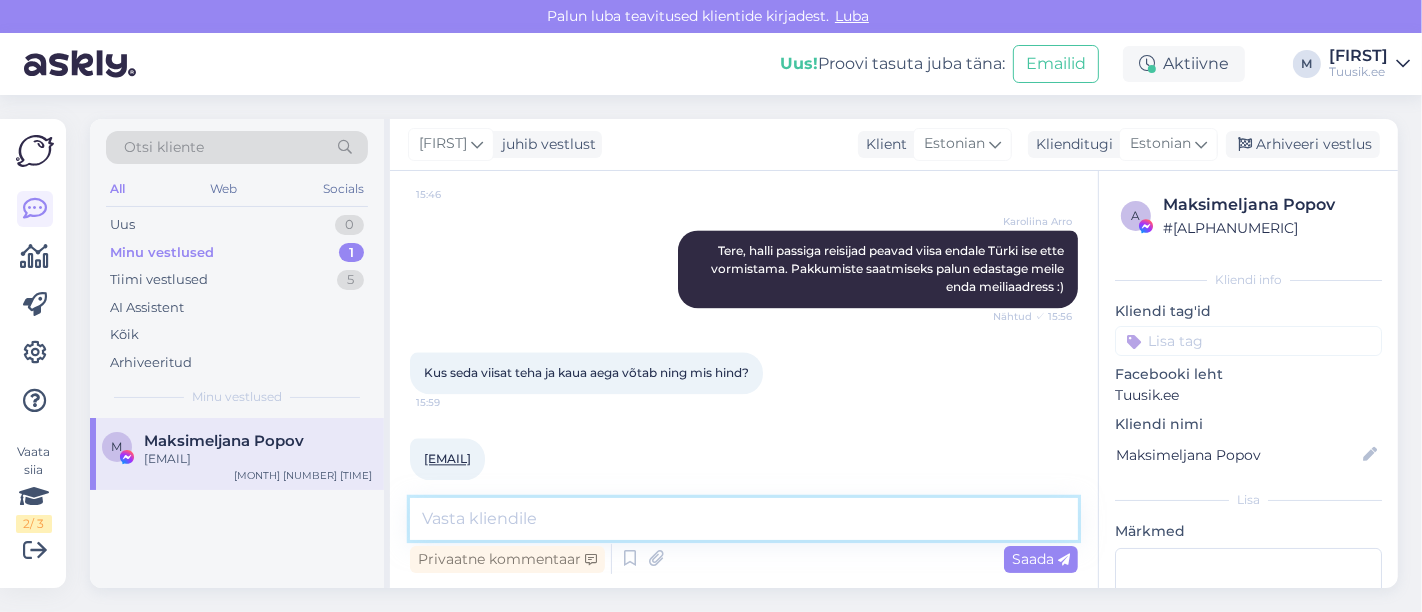 click at bounding box center (744, 519) 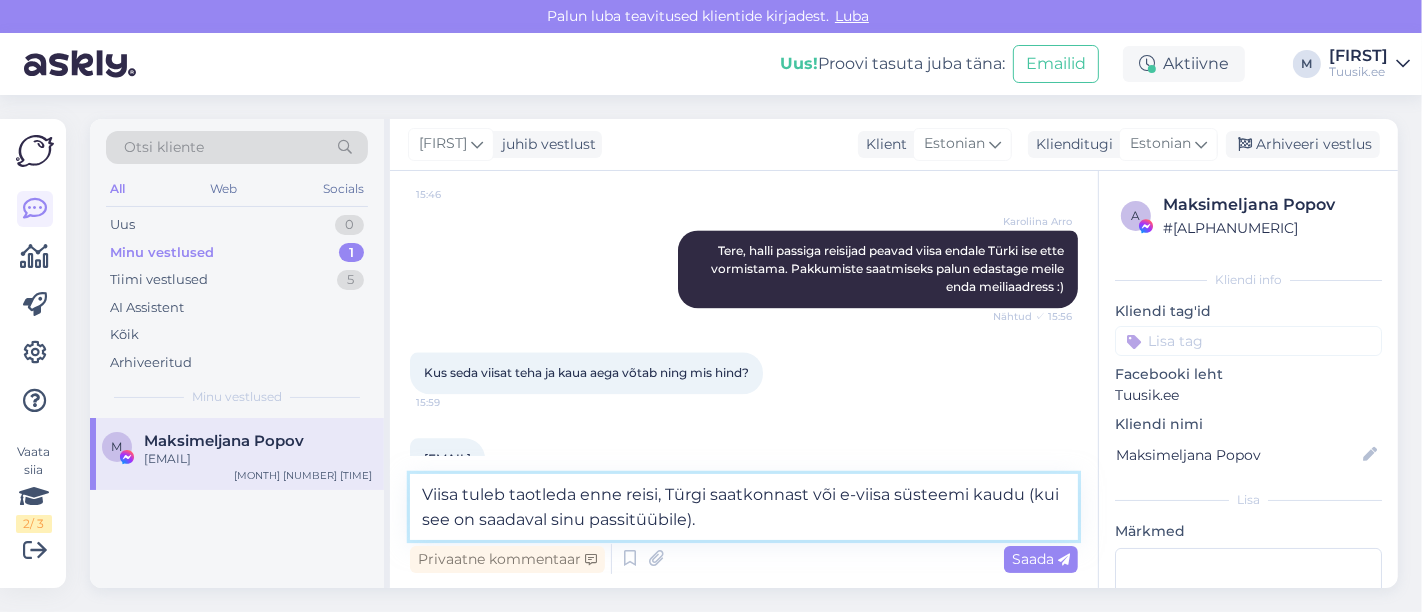 drag, startPoint x: 688, startPoint y: 522, endPoint x: 1026, endPoint y: 498, distance: 338.851 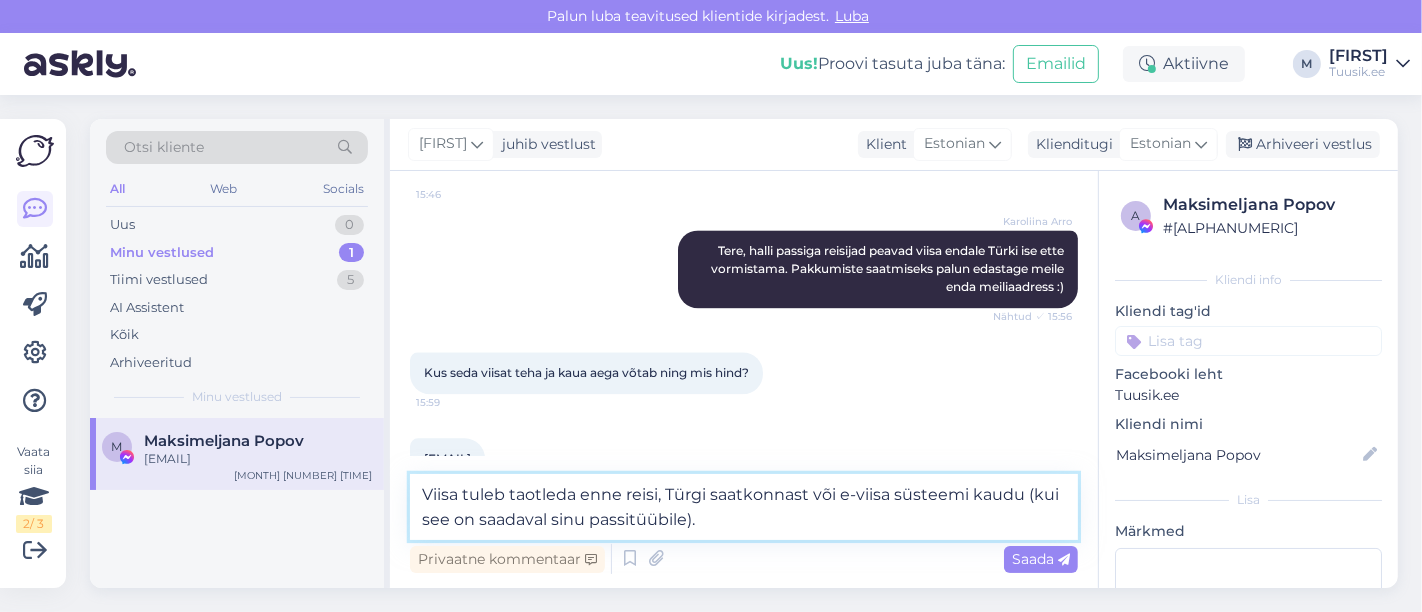 click on "Viisa tuleb taotleda enne reisi, Türgi saatkonnast või e-viisa süsteemi kaudu (kui see on saadaval sinu passitüübile)." at bounding box center (744, 507) 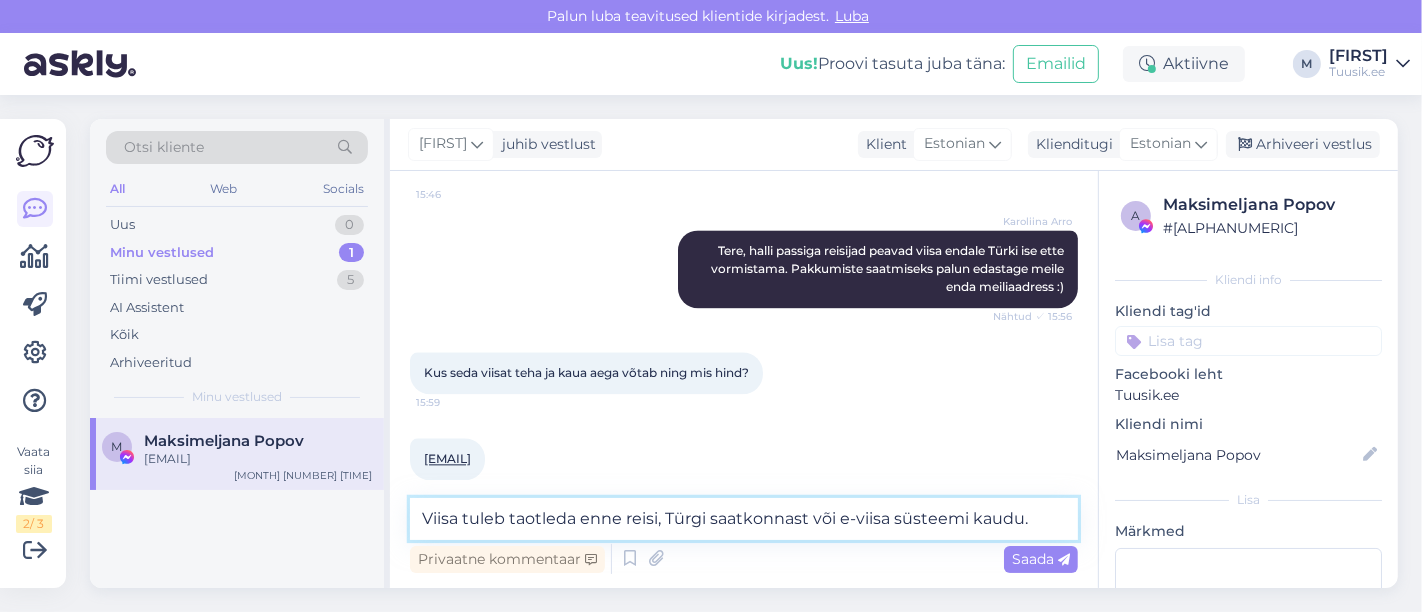 drag, startPoint x: 811, startPoint y: 514, endPoint x: 1020, endPoint y: 521, distance: 209.11719 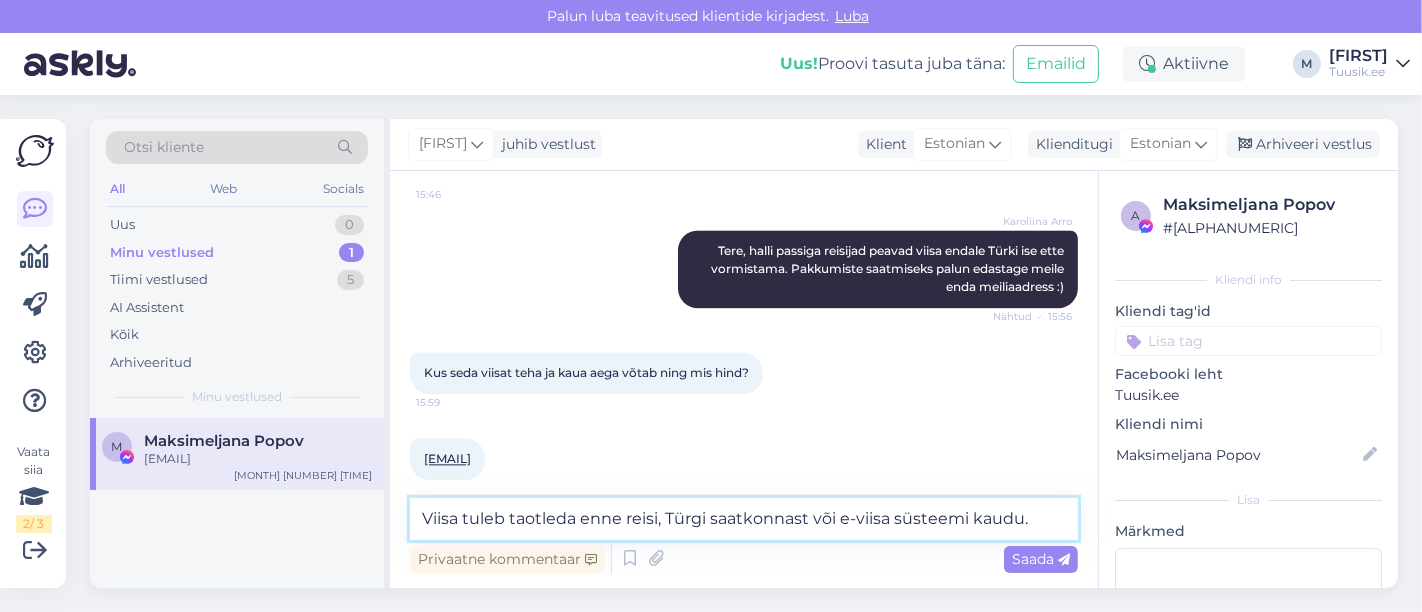 click on "Viisa tuleb taotleda enne reisi, Türgi saatkonnast või e-viisa süsteemi kaudu." at bounding box center [744, 519] 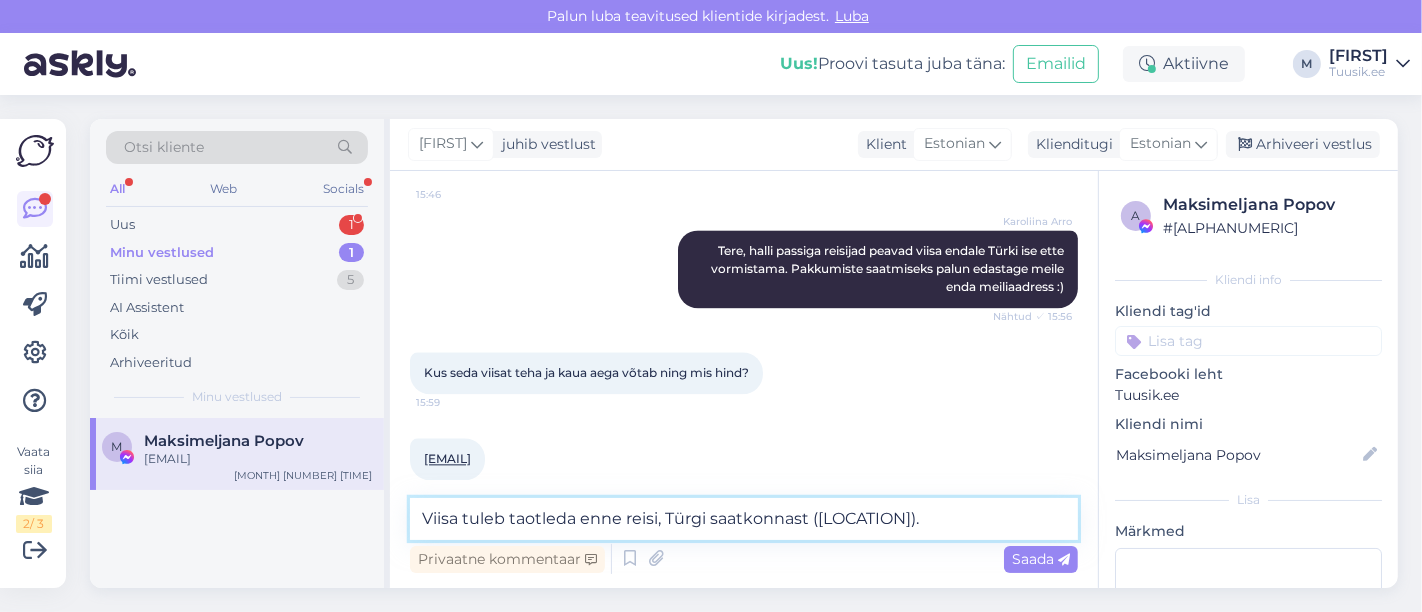 click on "Viisa tuleb taotleda enne reisi, Türgi saatkonnast (Riias)." at bounding box center [744, 519] 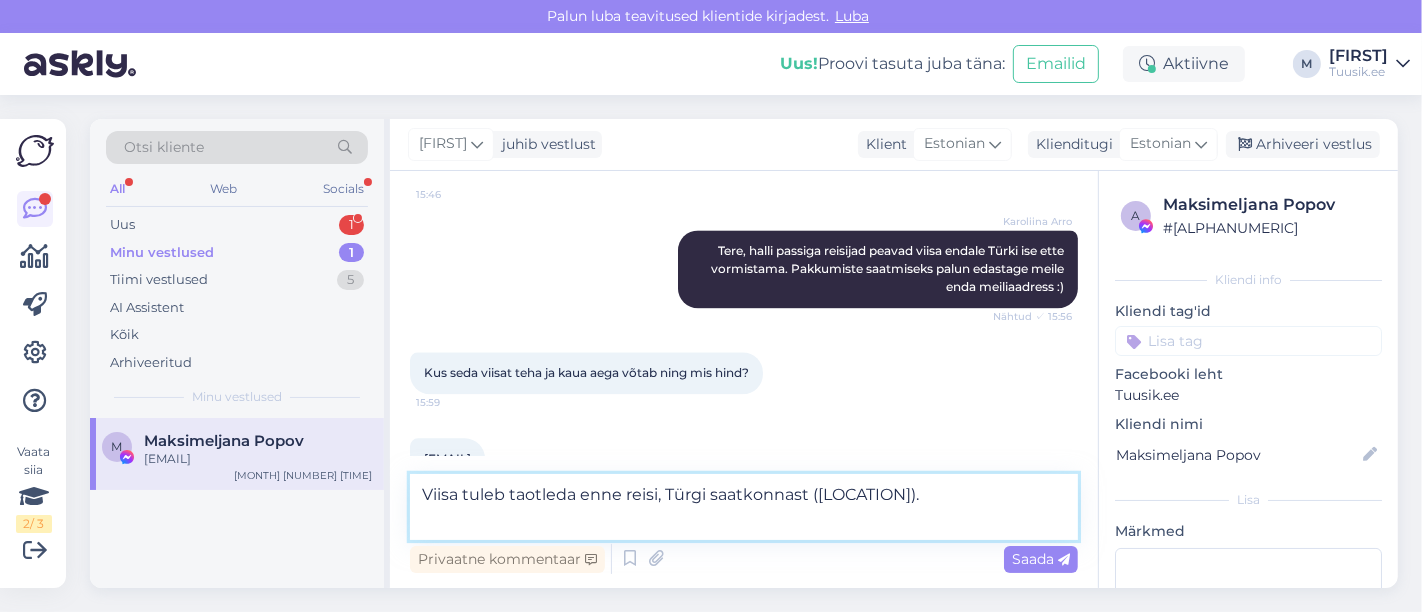 paste on "Ühekordne viisa: ~ 205 USD
Mitmekordne viisa: ~ 680 USD" 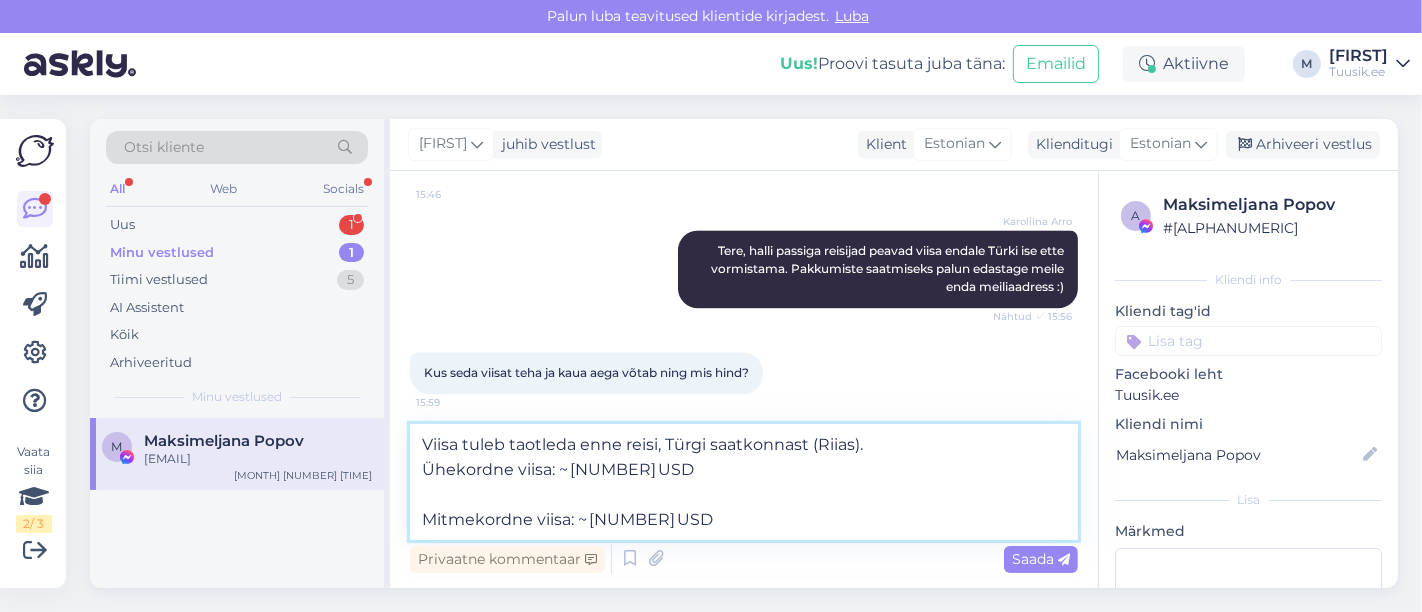 click on "Viisa tuleb taotleda enne reisi, Türgi saatkonnast (Riias).
Ühekordne viisa: ~ 205 USD
Mitmekordne viisa: ~ 680 USD" at bounding box center (744, 482) 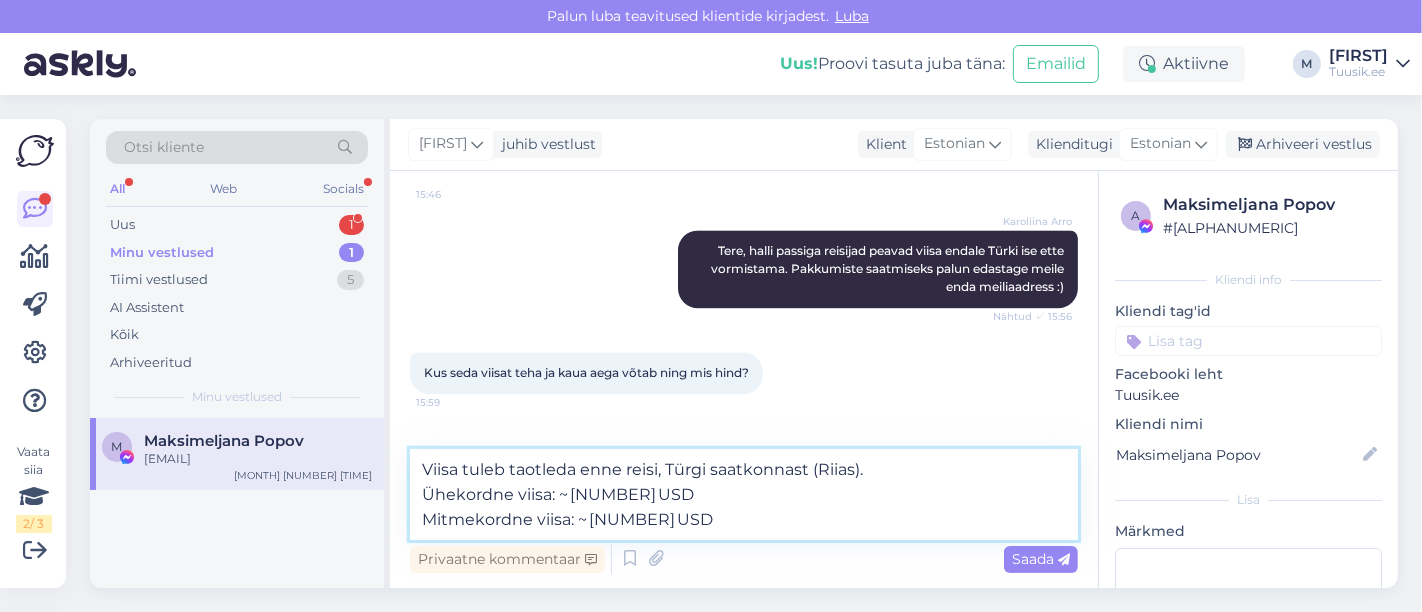 click on "Viisa tuleb taotleda enne reisi, Türgi saatkonnast (Riias).
Ühekordne viisa: ~ 205 USD
Mitmekordne viisa: ~ 680 USD" at bounding box center (744, 494) 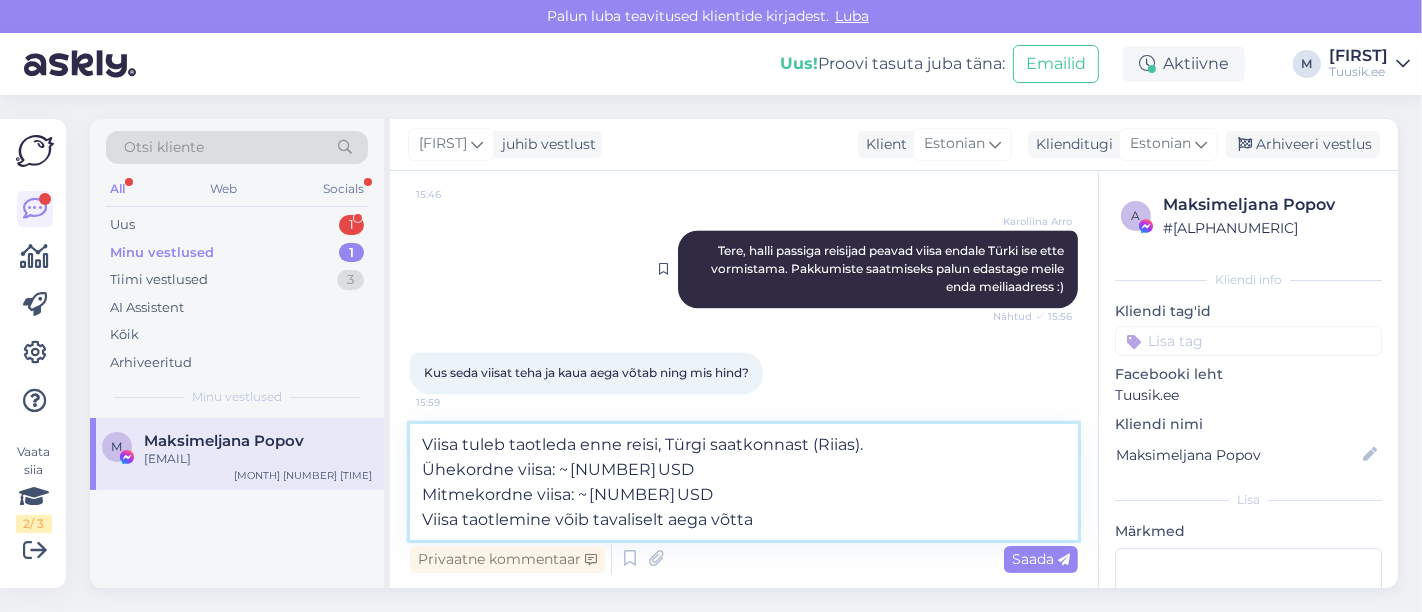 paste on "5–15 tööpäeva pärast kõigi nõutud dokumentide esitamist" 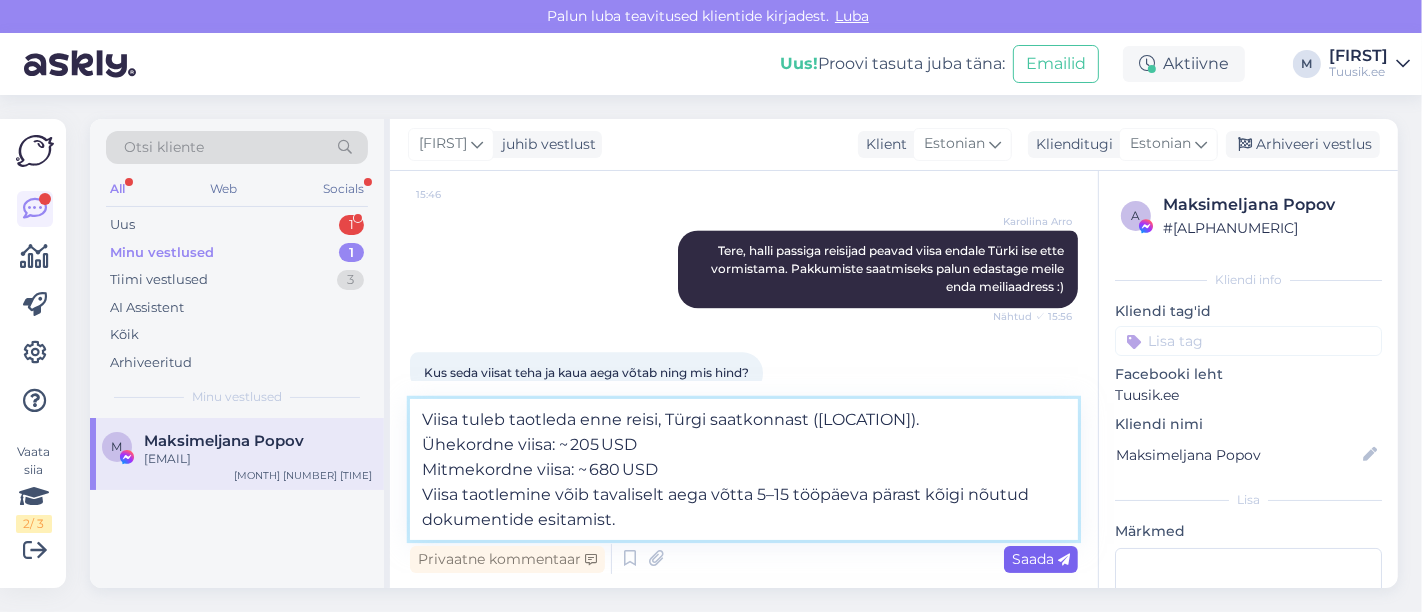 type on "Viisa tuleb taotleda enne reisi, Türgi saatkonnast (Riias).
Ühekordne viisa: ~ 205 USD
Mitmekordne viisa: ~ 680 USD
Viisa taotlemine võib tavaliselt aega võtta 5–15 tööpäeva pärast kõigi nõutud dokumentide esitamist." 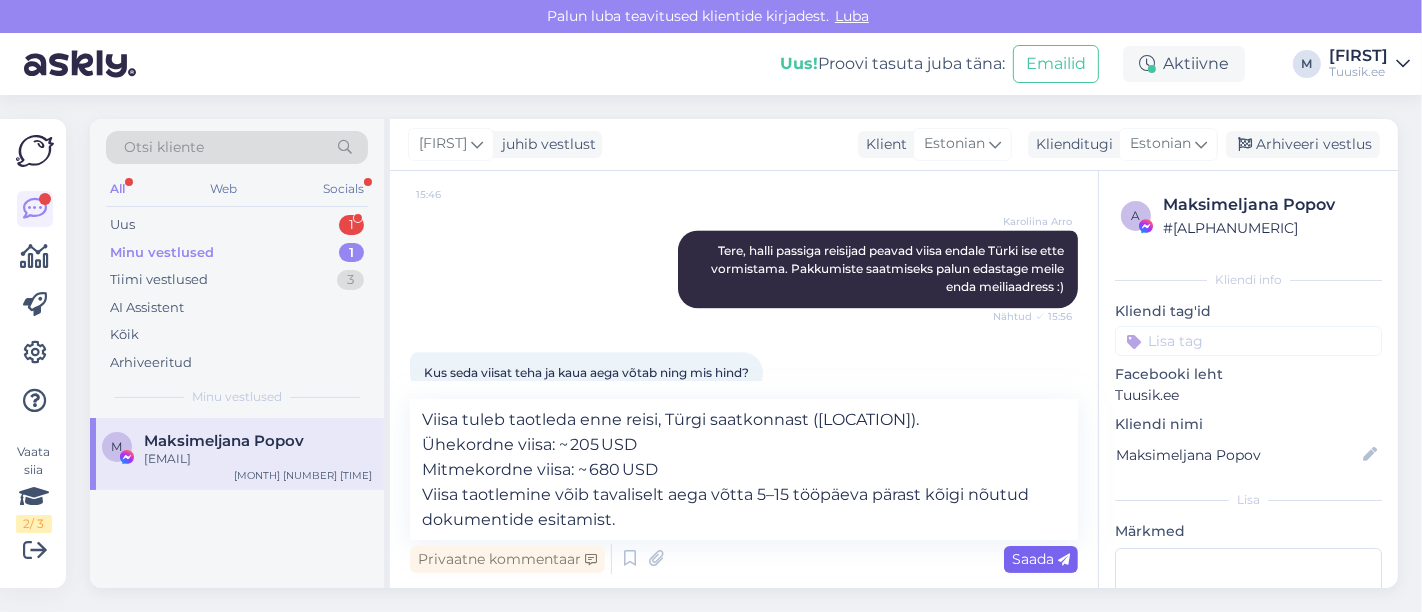 click on "Saada" at bounding box center (1041, 559) 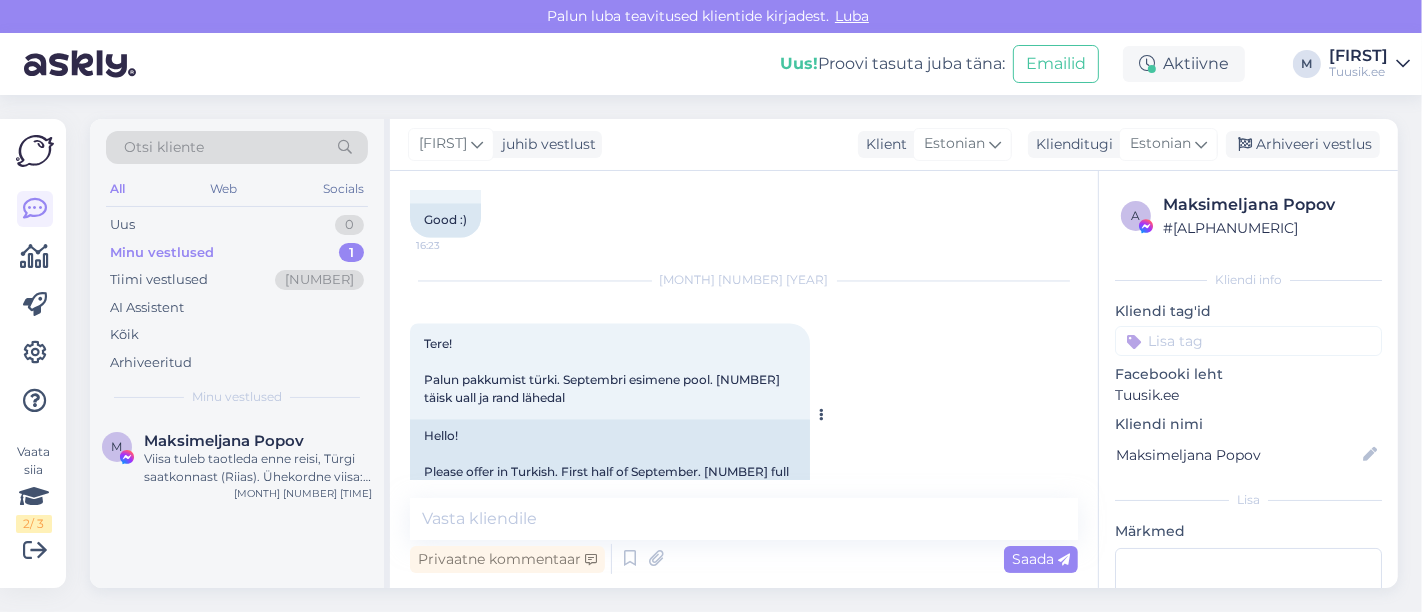 scroll, scrollTop: 4151, scrollLeft: 0, axis: vertical 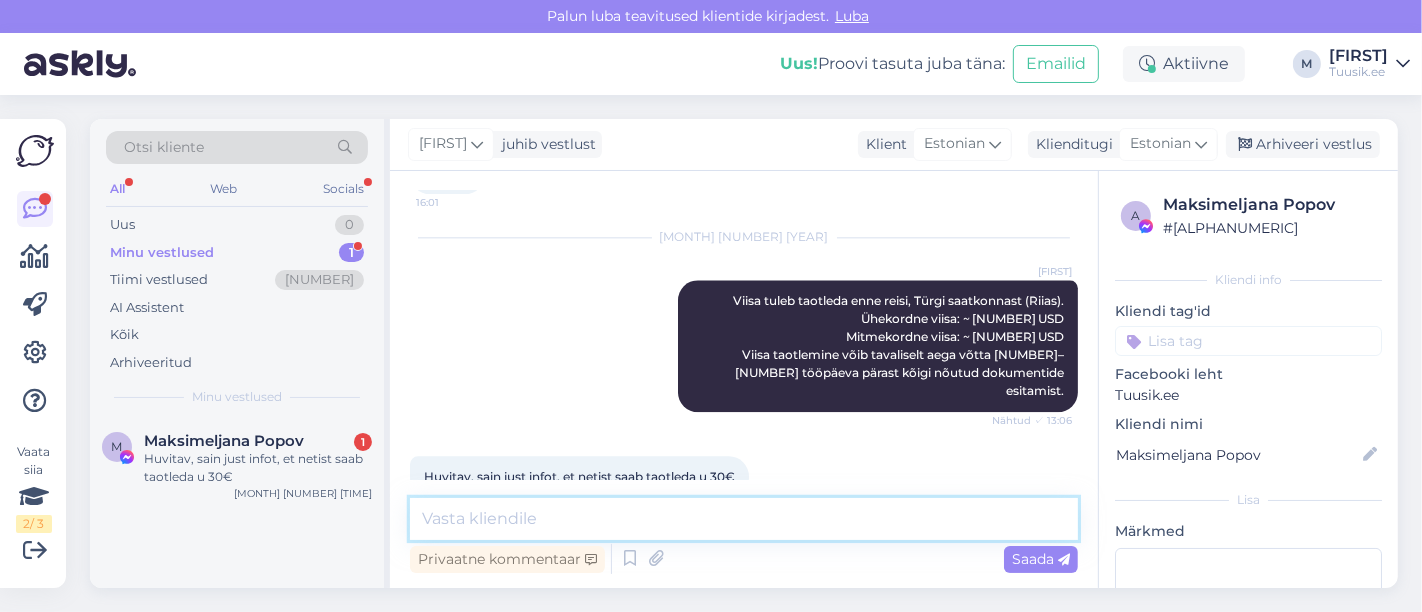 click at bounding box center (744, 519) 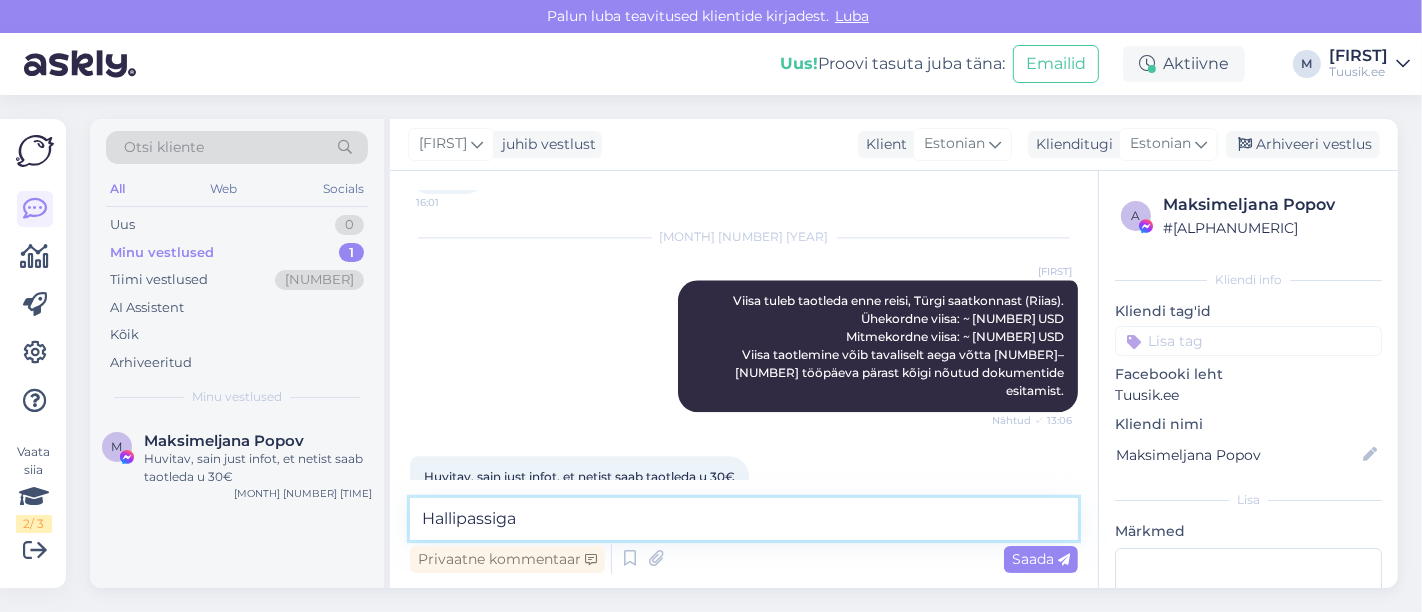 drag, startPoint x: 564, startPoint y: 524, endPoint x: 294, endPoint y: 531, distance: 270.09073 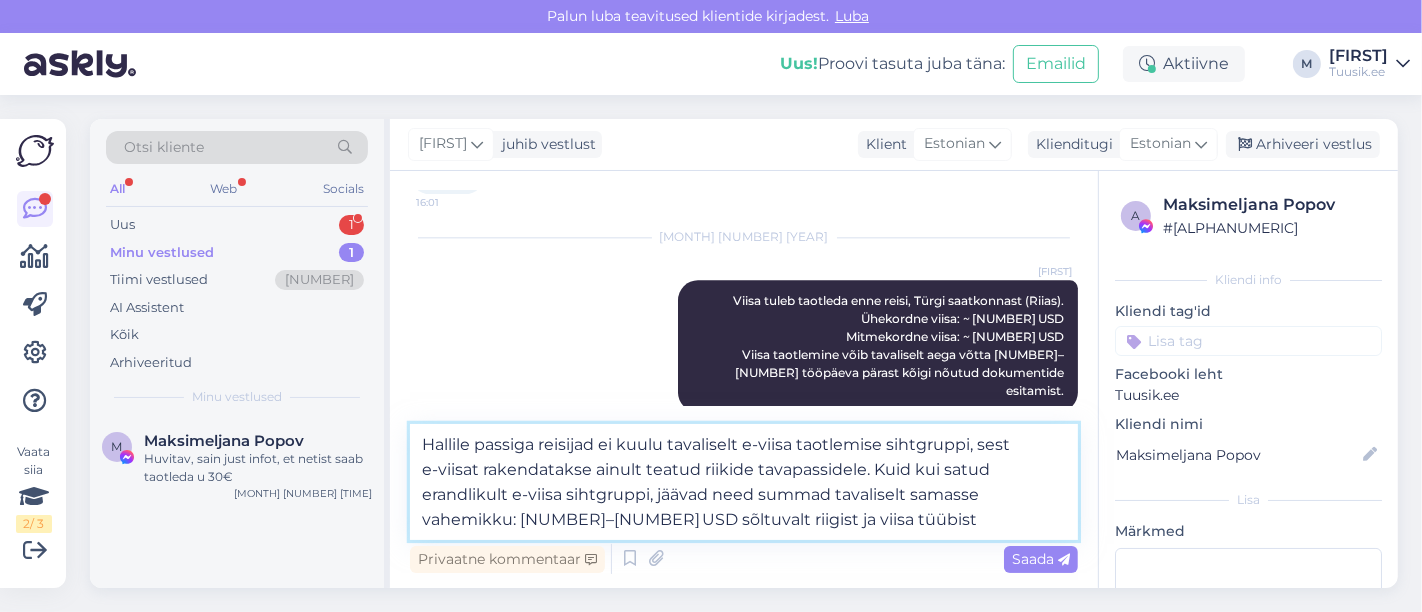 drag, startPoint x: 468, startPoint y: 450, endPoint x: 457, endPoint y: 451, distance: 11.045361 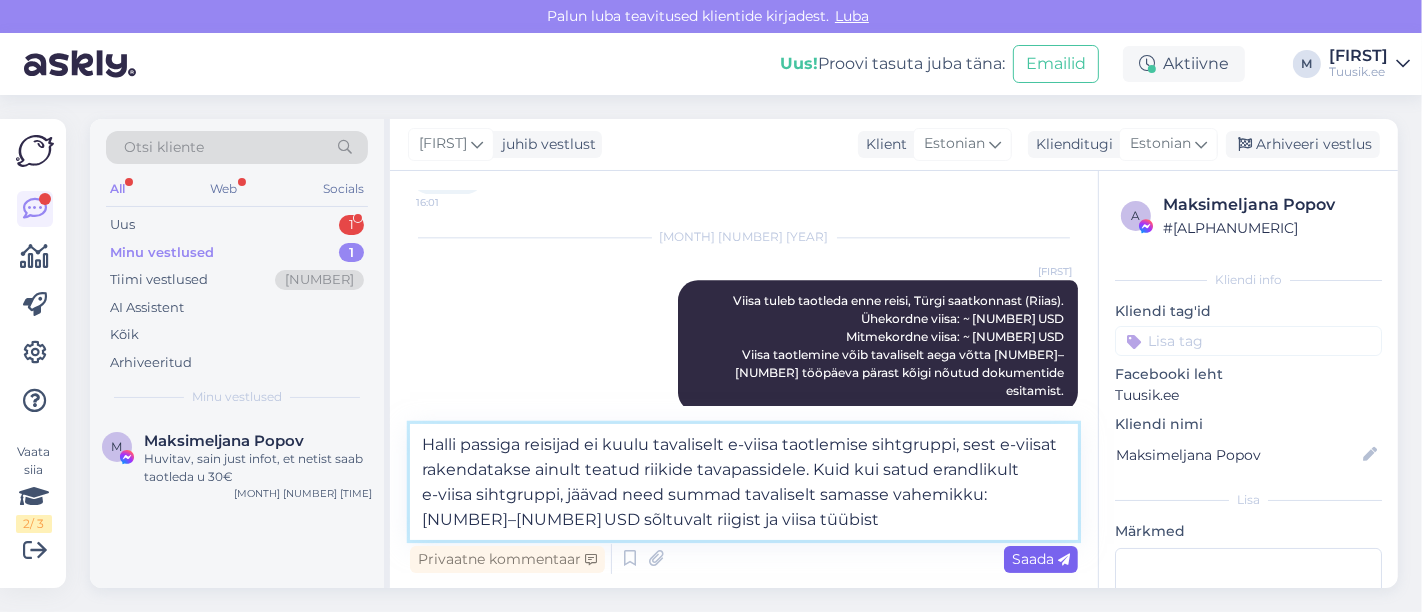 type on "Halli passiga reisijad ei kuulu tavaliselt e‑viisa taotlemise sihtgruppi, sest e‑viisat rakendatakse ainult teatud riikide tavapassidele. Kuid kui satud erandlikult e‑viisa sihtgruppi, jäävad need summad tavaliselt samasse vahemikku: 60–80 USD sõltuvalt riigist ja viisa tüübist" 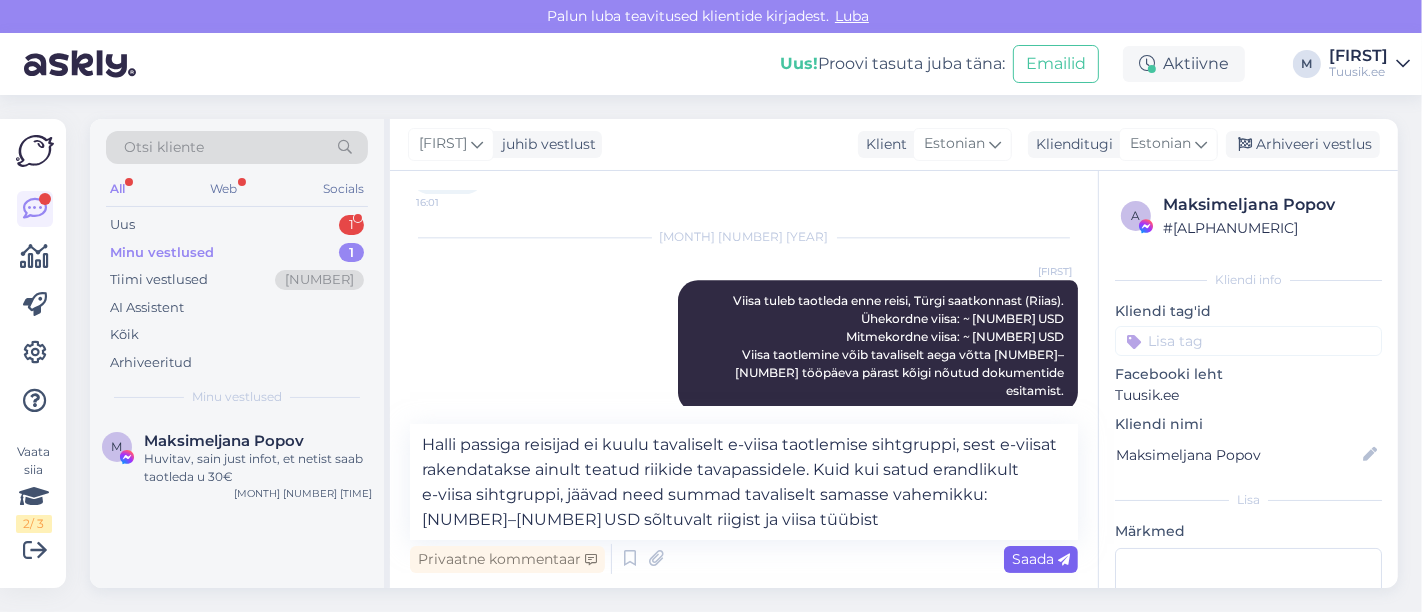 click on "Saada" at bounding box center (1041, 559) 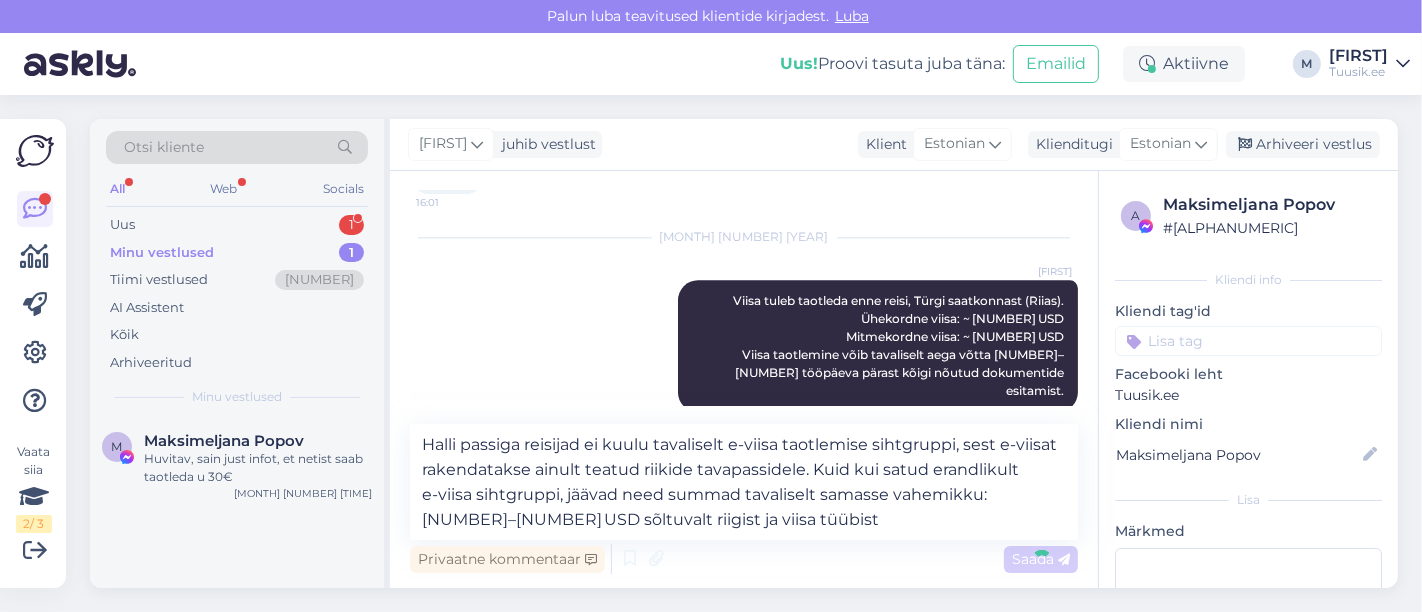 type 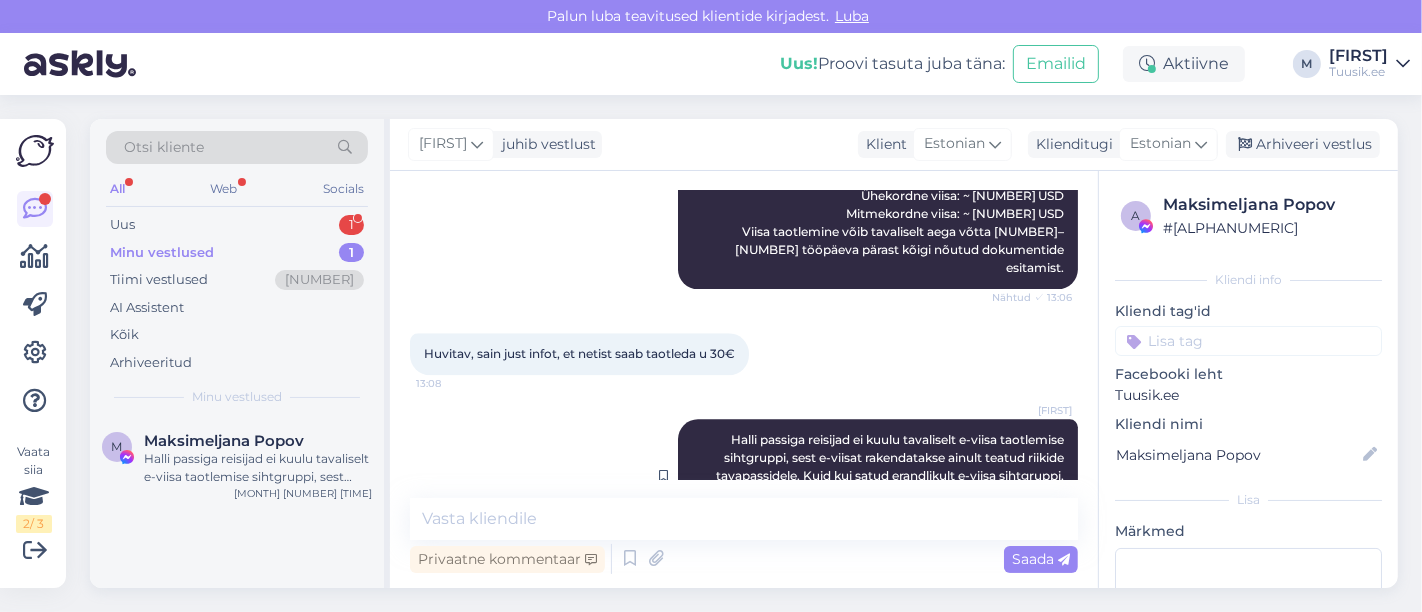 scroll, scrollTop: 4309, scrollLeft: 0, axis: vertical 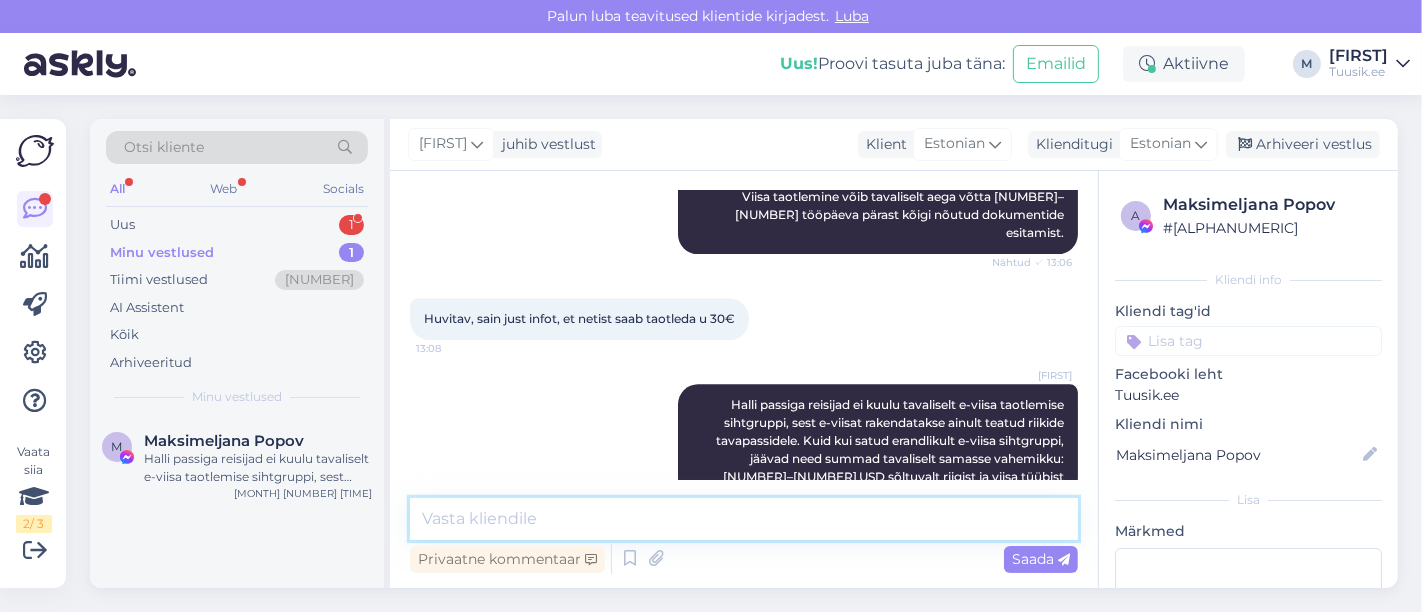 click at bounding box center (744, 519) 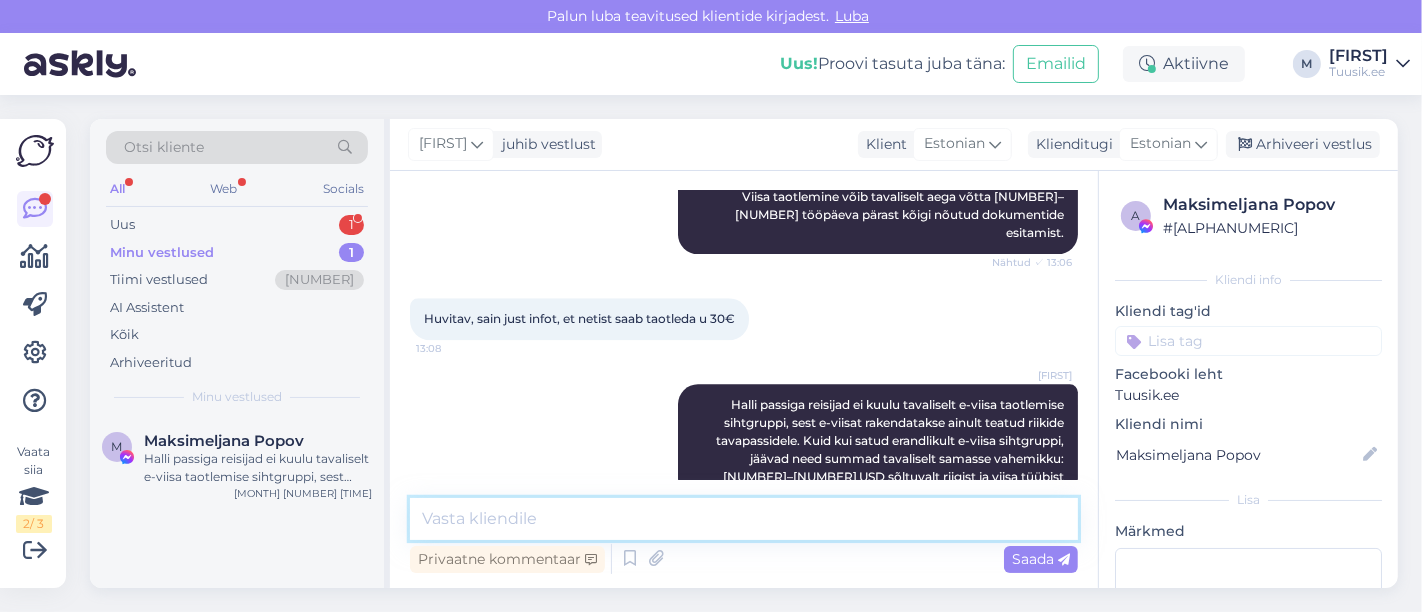 scroll, scrollTop: 4396, scrollLeft: 0, axis: vertical 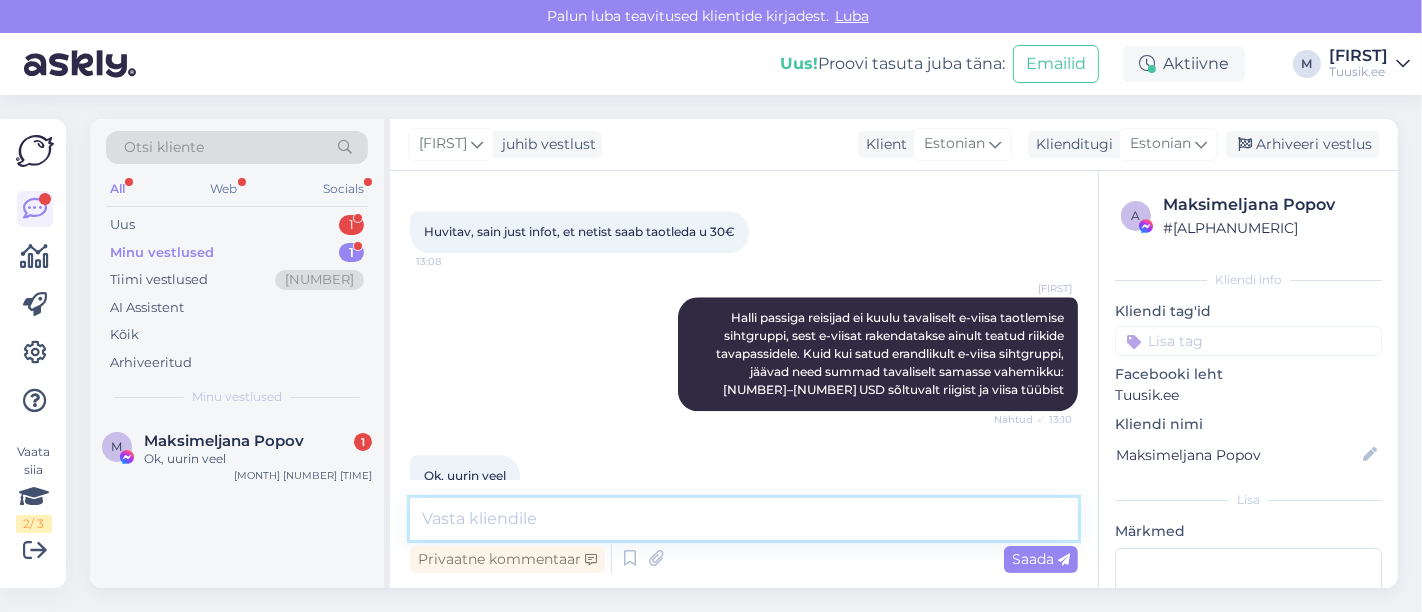 click at bounding box center [744, 519] 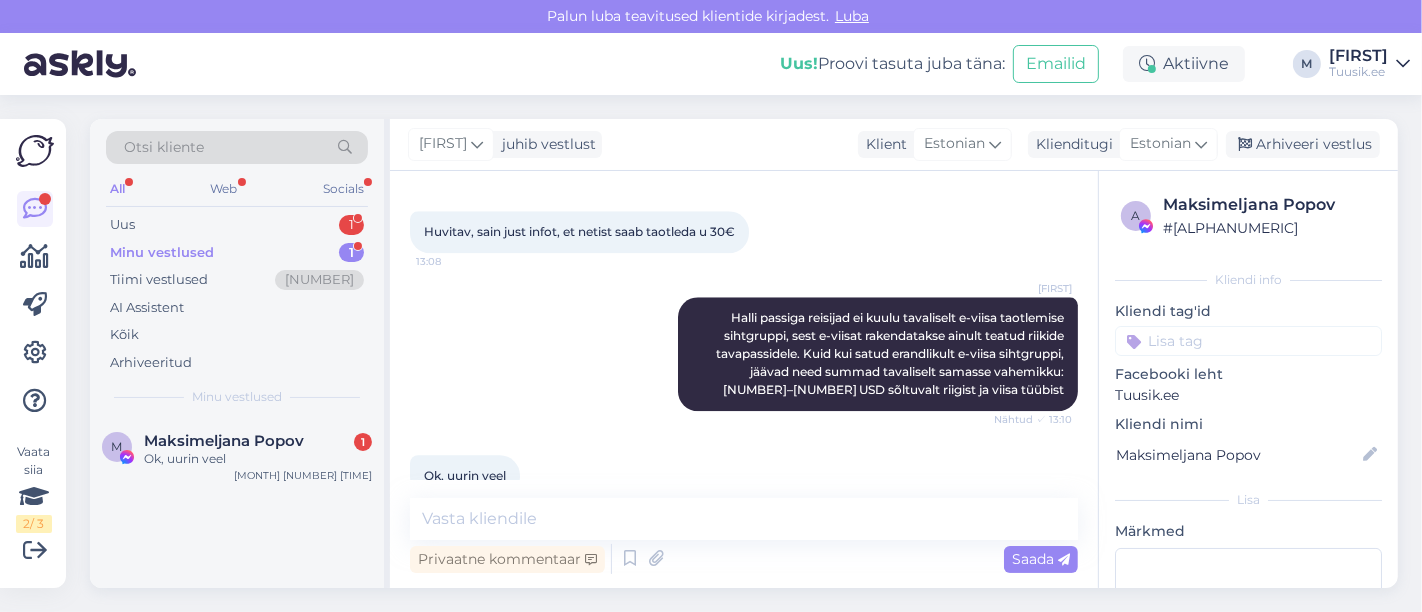 click on "Ok, uurin veel 13:11" at bounding box center (744, 476) 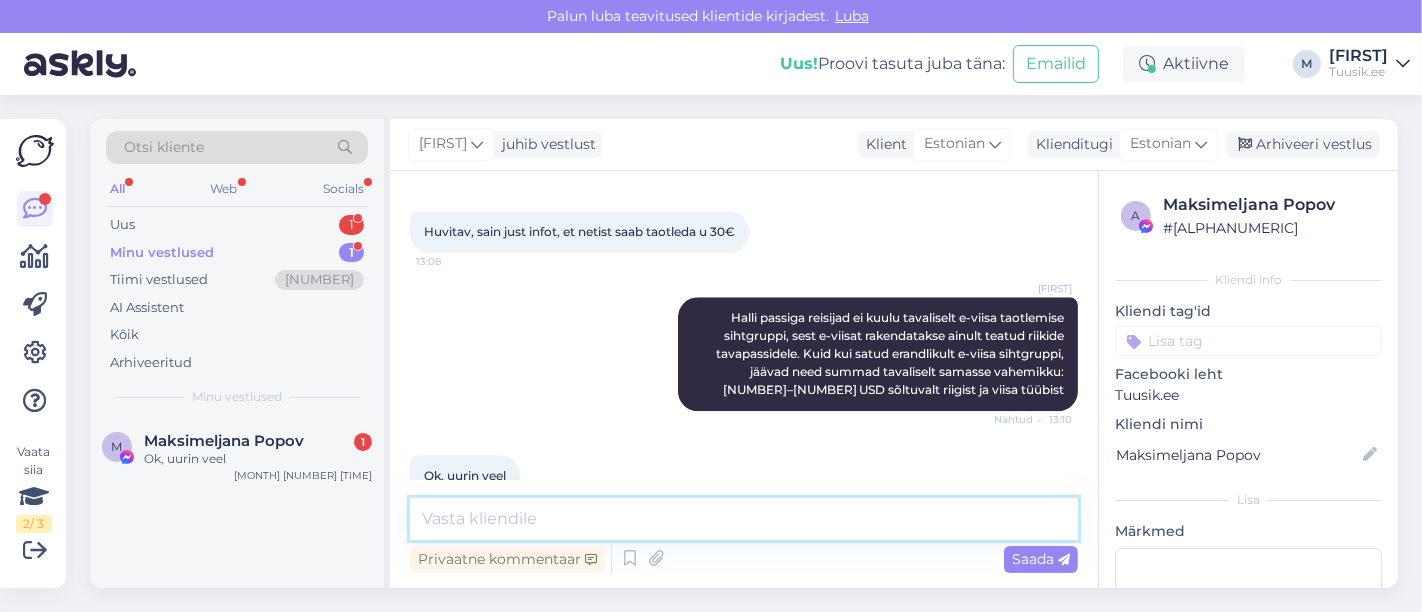 click at bounding box center [744, 519] 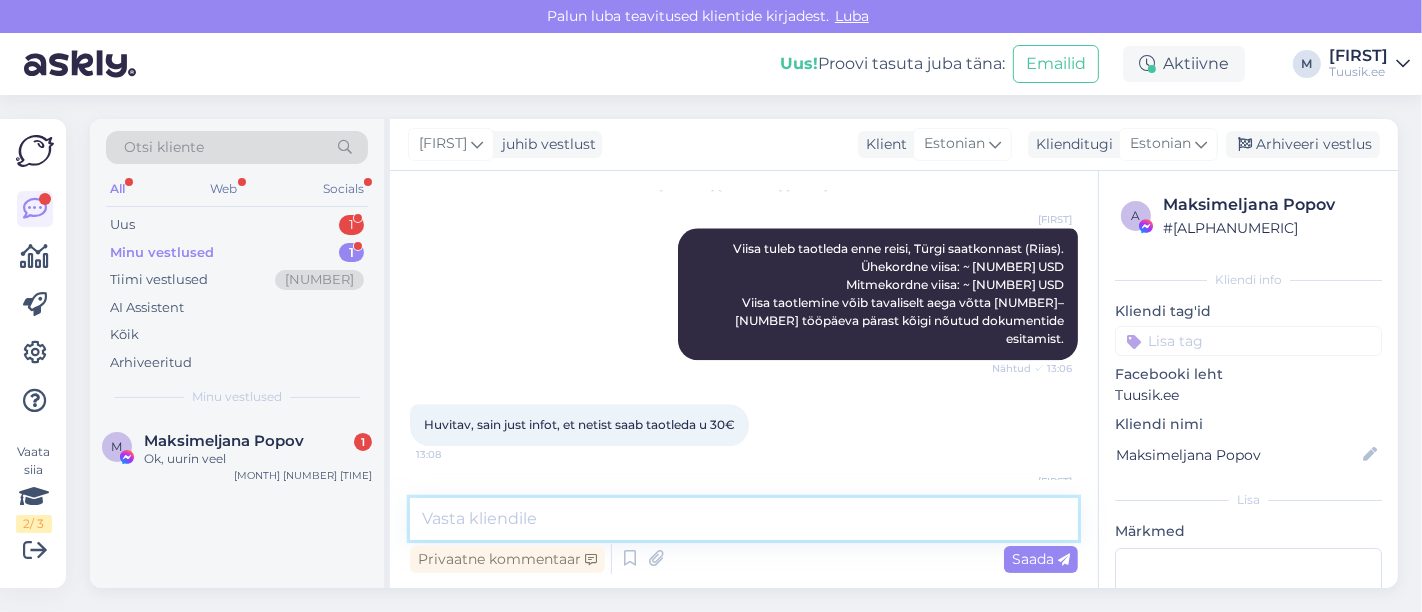 scroll, scrollTop: 4395, scrollLeft: 0, axis: vertical 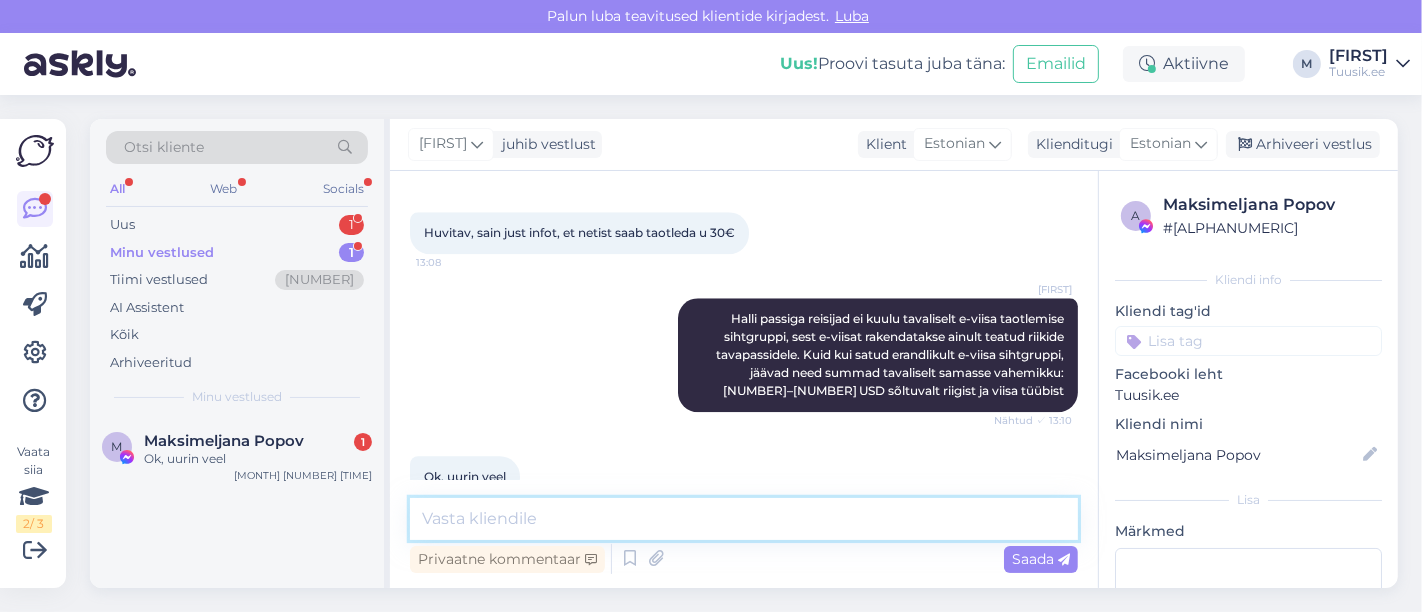 click at bounding box center (744, 519) 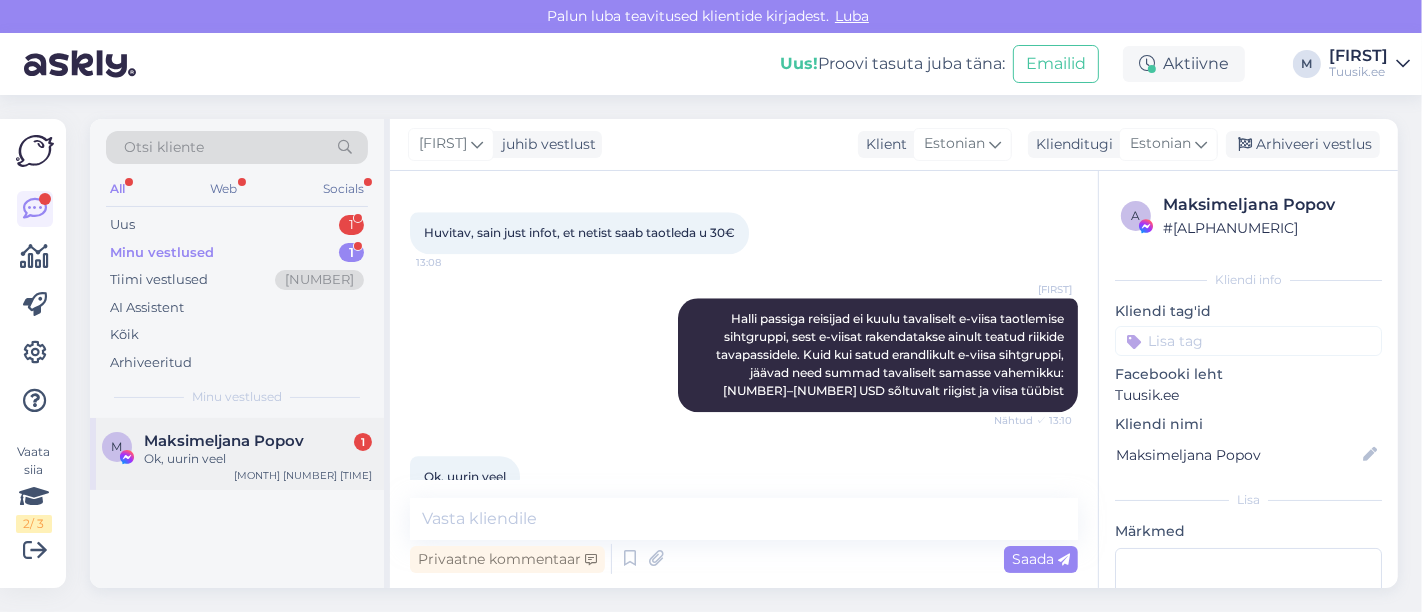 click on "Ok, uurin veel" at bounding box center (258, 459) 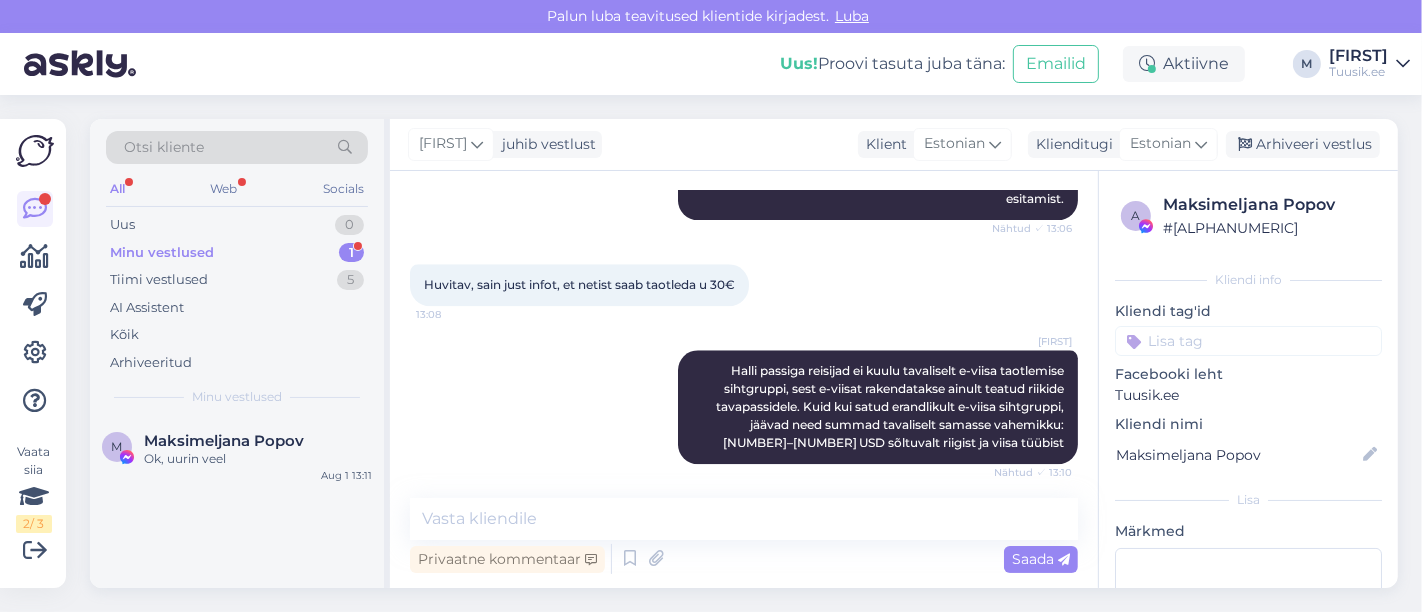 scroll, scrollTop: 4395, scrollLeft: 0, axis: vertical 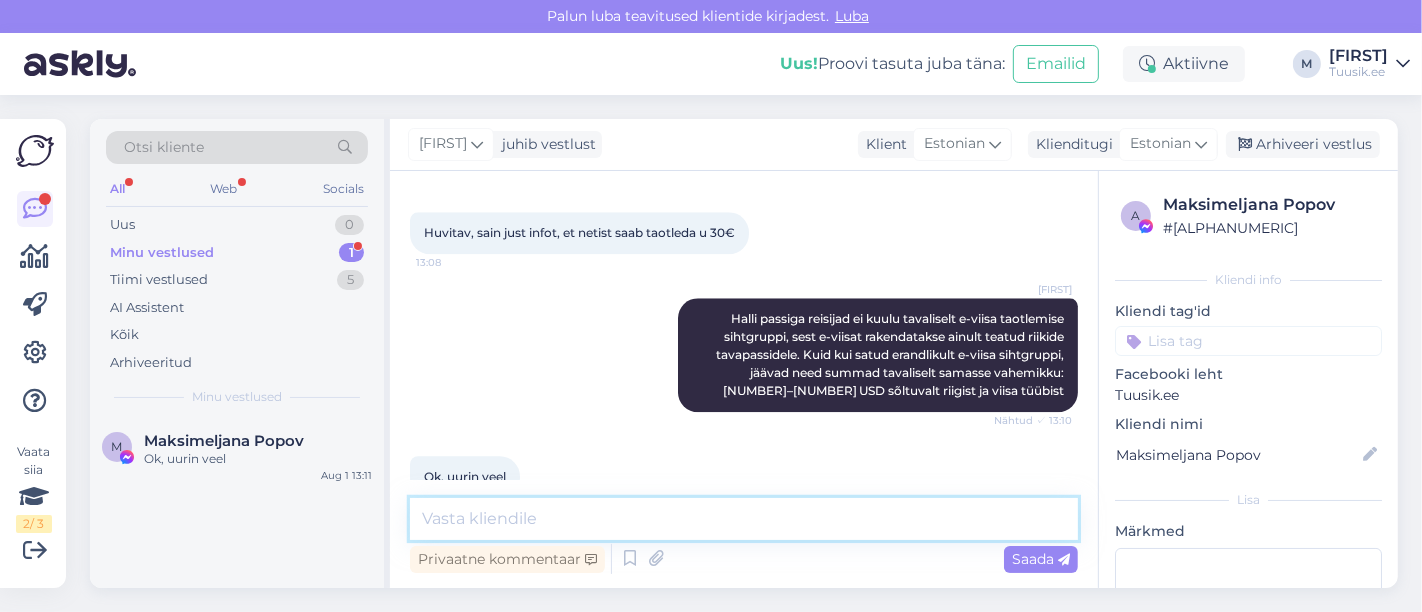 click at bounding box center [744, 519] 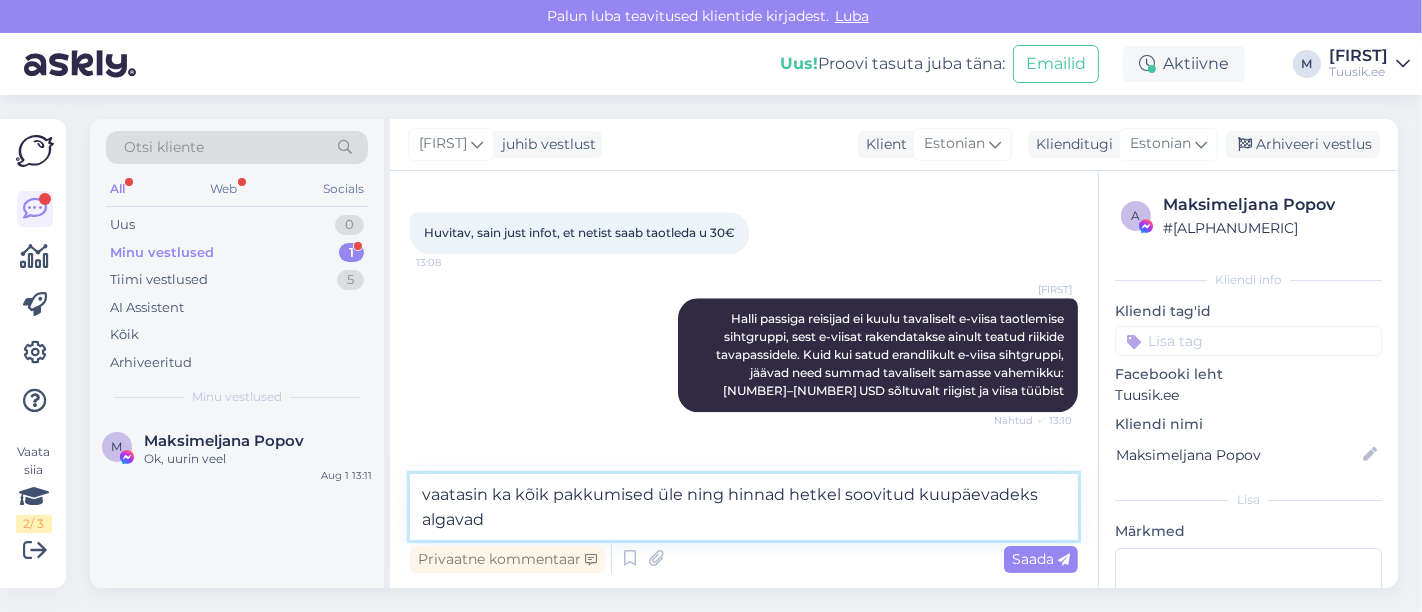 type on "vaatasin ka kõik pakkumised üle ning hinnad hetkel soovitud kuupäevadeks algavad" 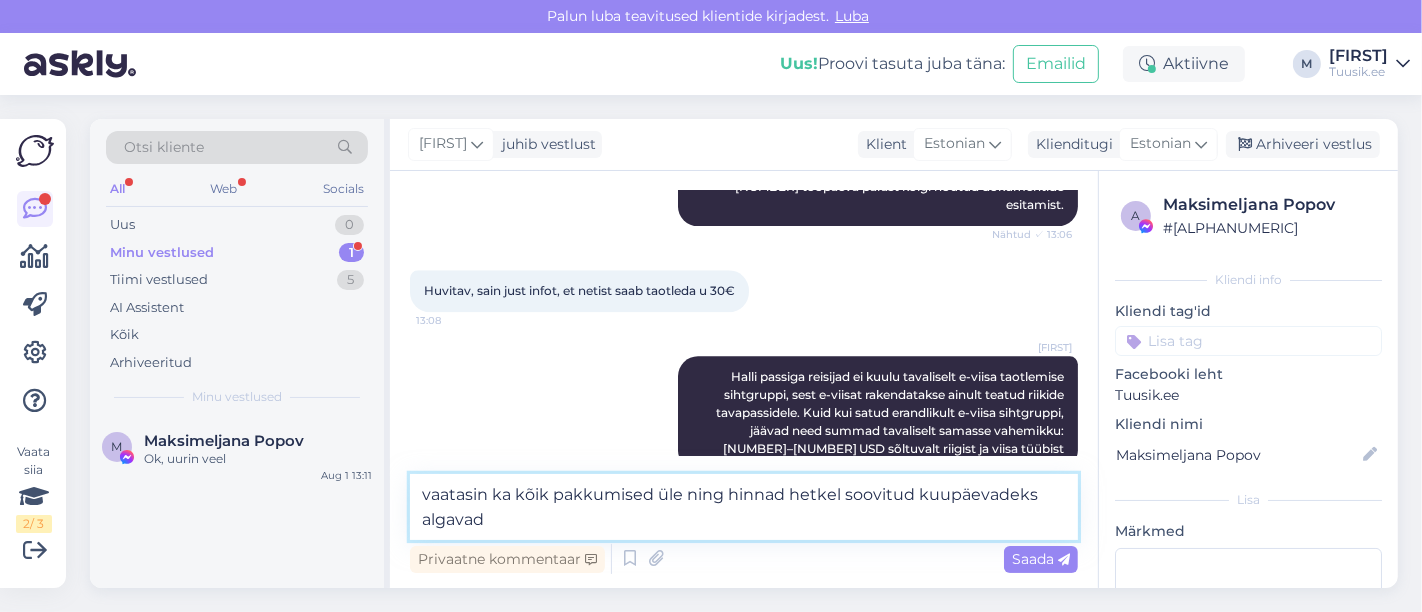 scroll, scrollTop: 4420, scrollLeft: 0, axis: vertical 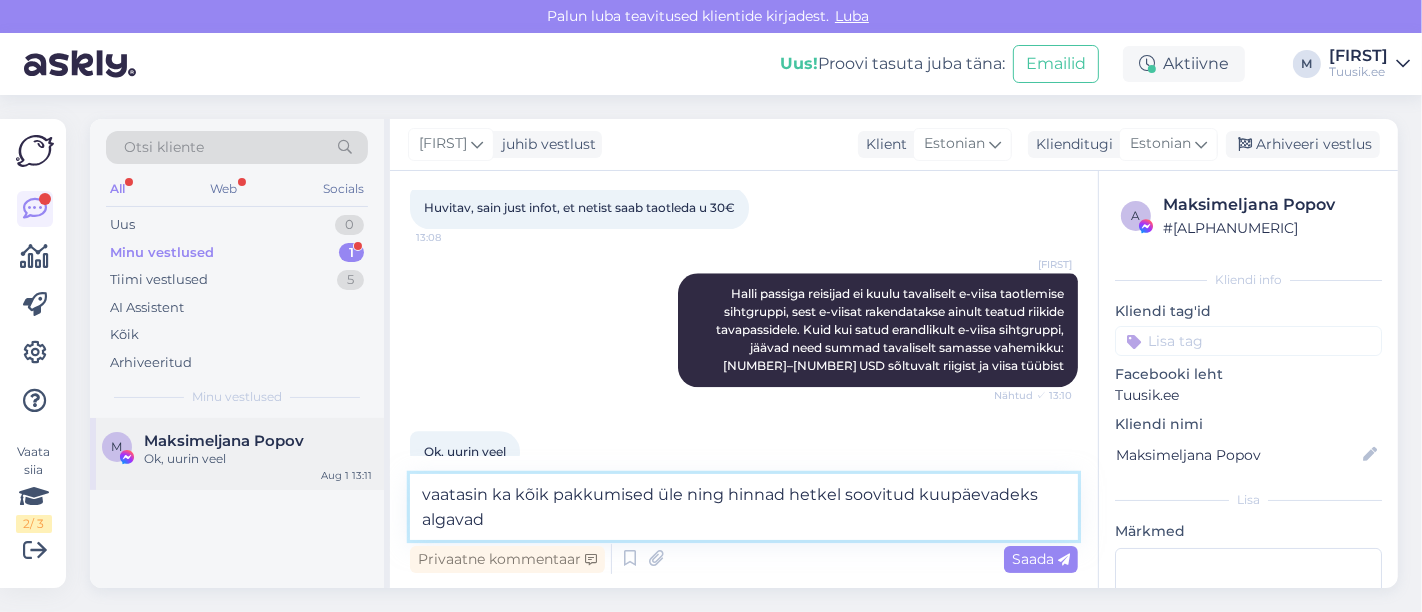 drag, startPoint x: 477, startPoint y: 524, endPoint x: 313, endPoint y: 472, distance: 172.04651 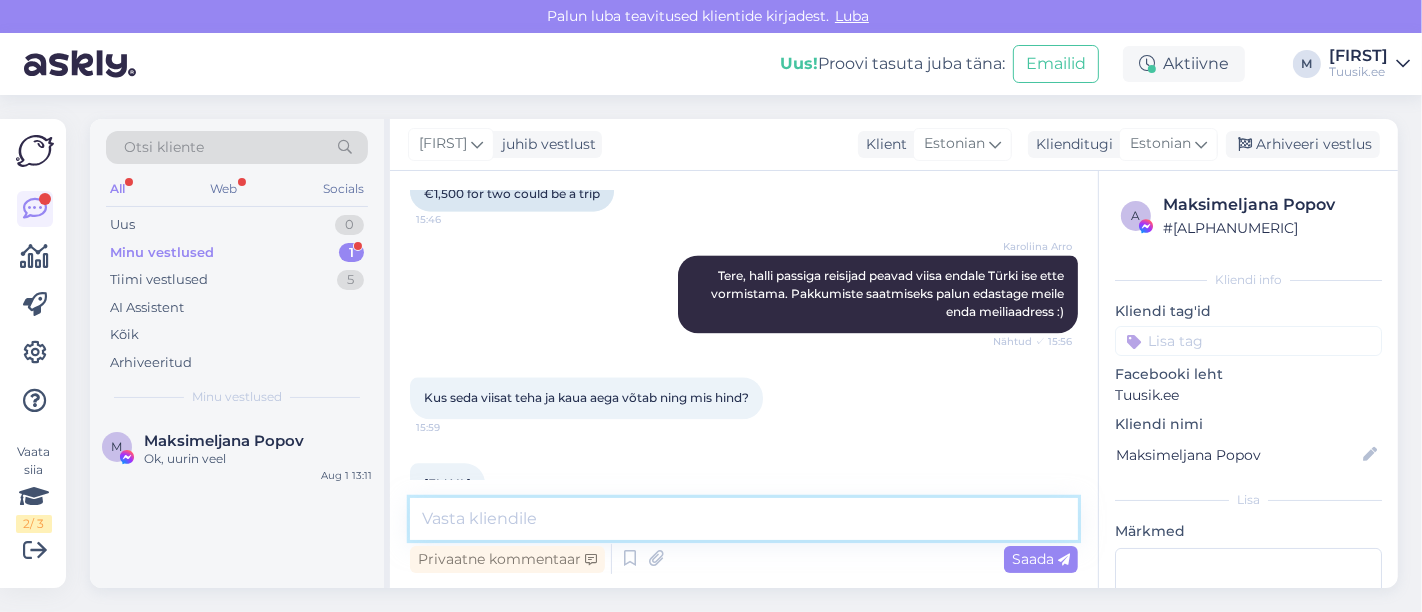 scroll, scrollTop: 3871, scrollLeft: 0, axis: vertical 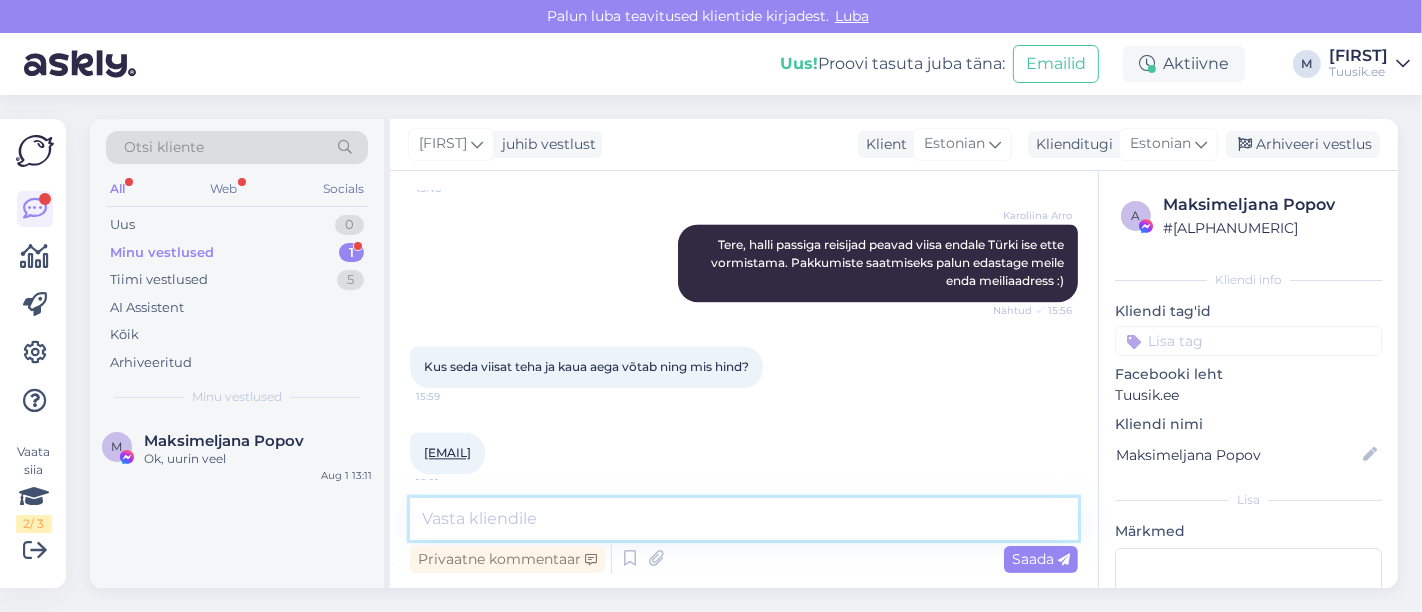 type 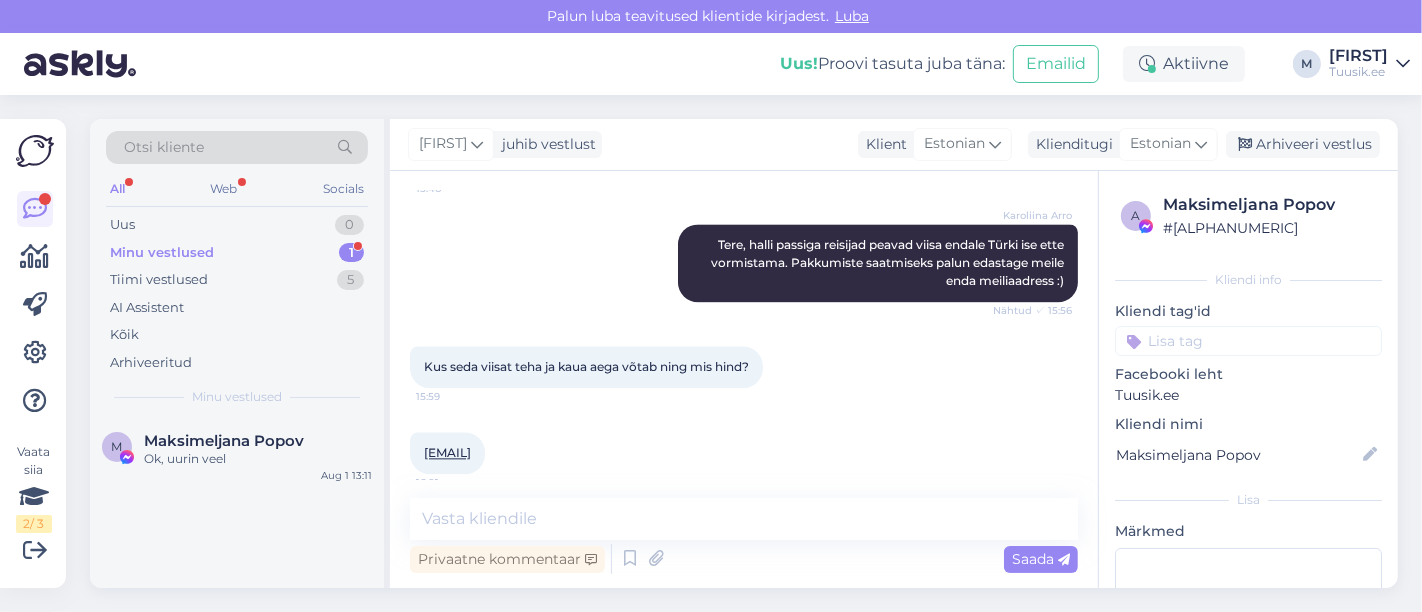 drag, startPoint x: 583, startPoint y: 430, endPoint x: 417, endPoint y: 432, distance: 166.01205 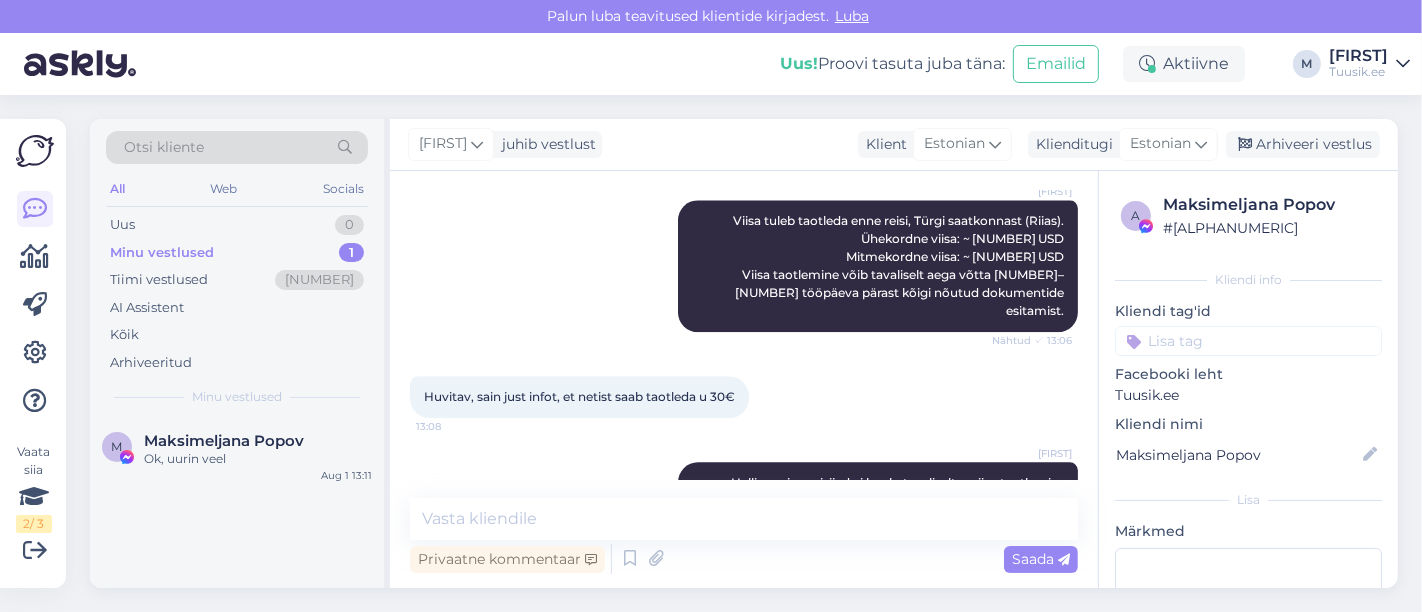 scroll, scrollTop: 4395, scrollLeft: 0, axis: vertical 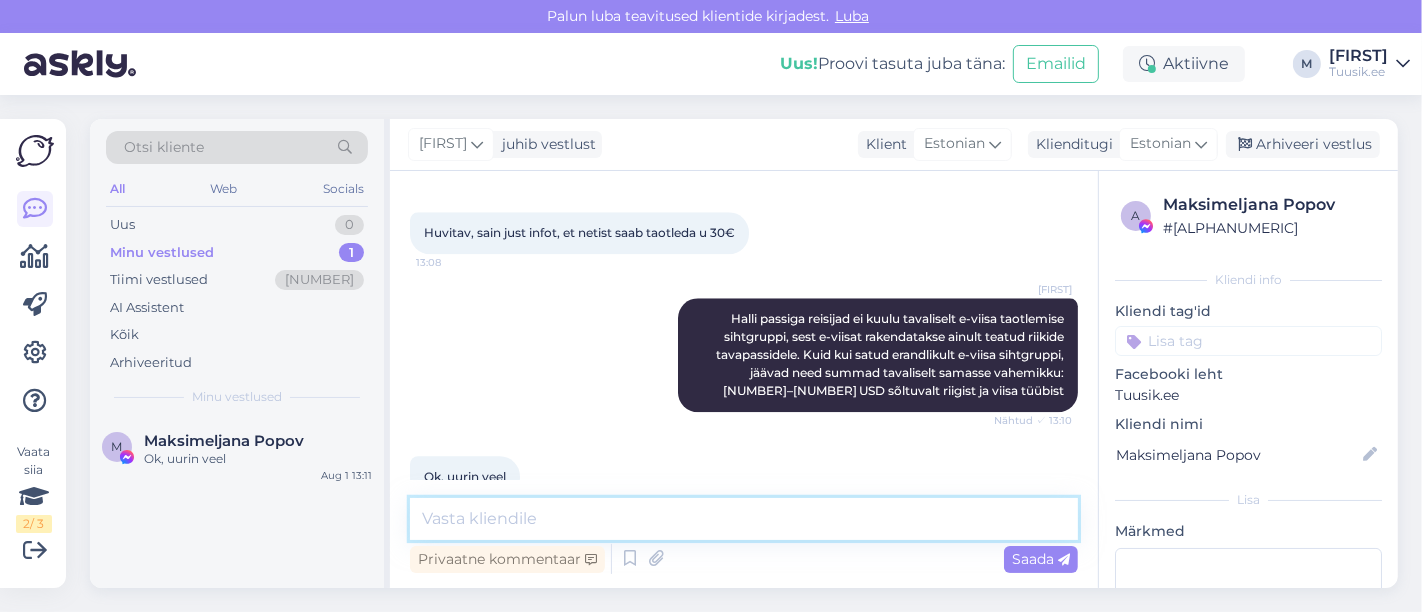 click at bounding box center [744, 519] 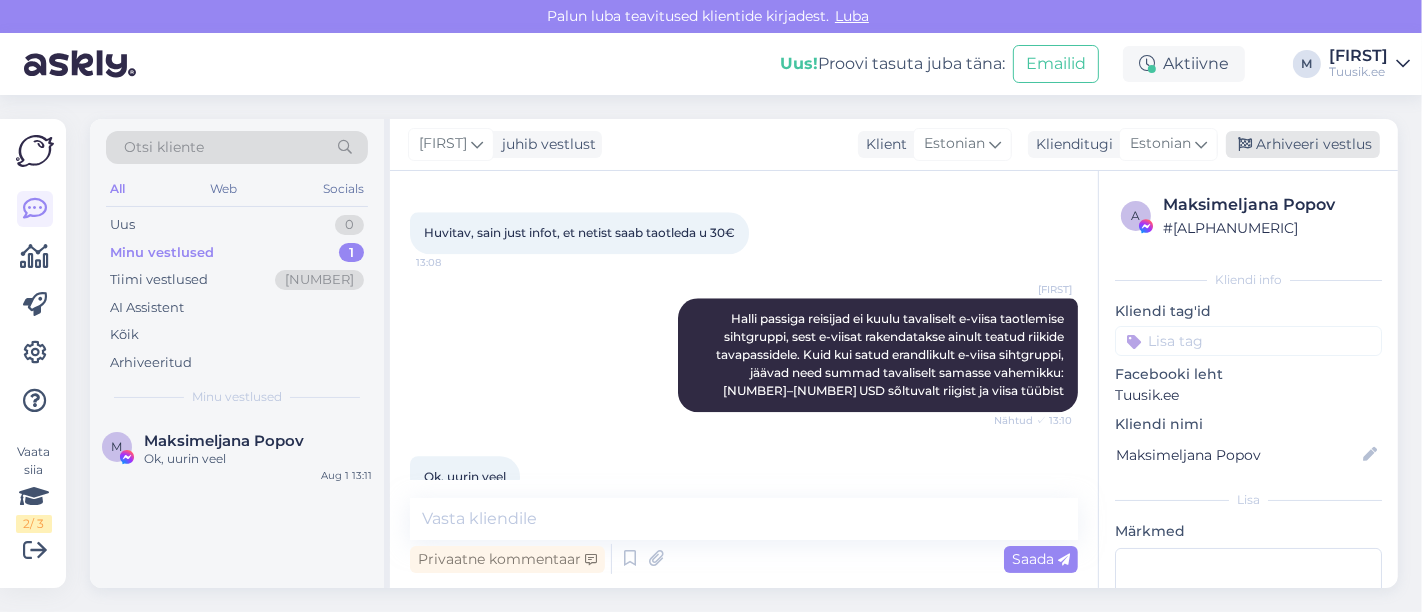 click on "Arhiveeri vestlus" at bounding box center [1303, 144] 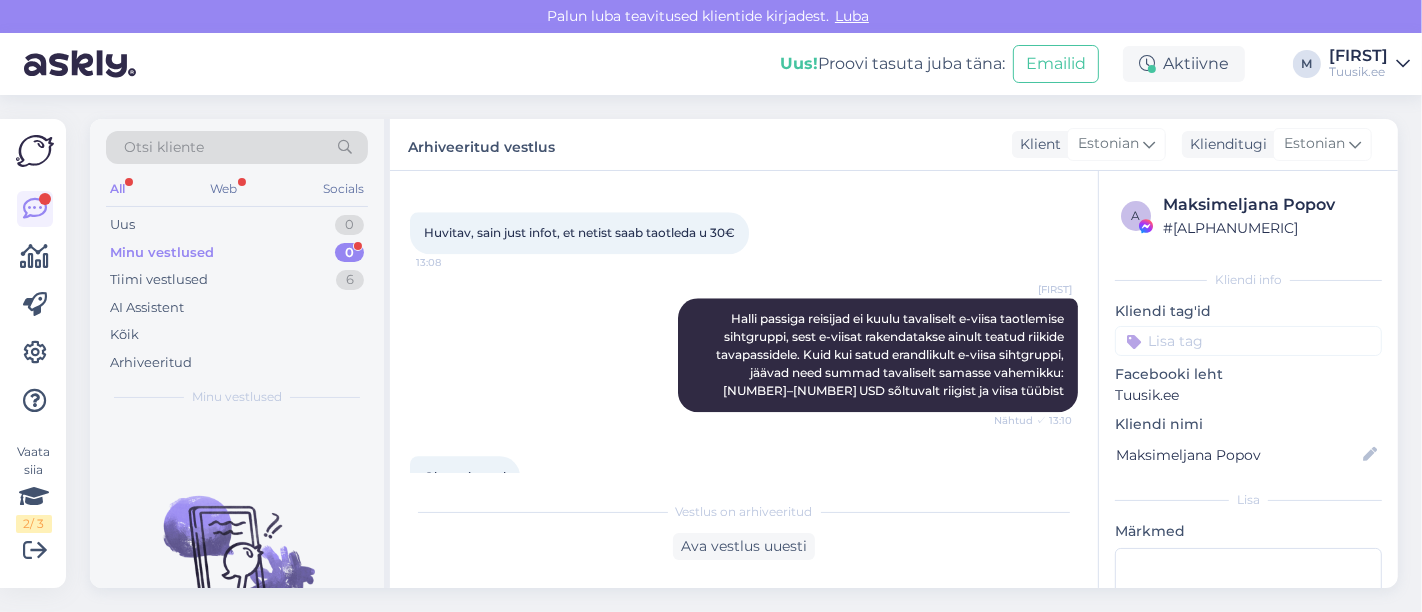 click on "Minu vestlused" at bounding box center [162, 253] 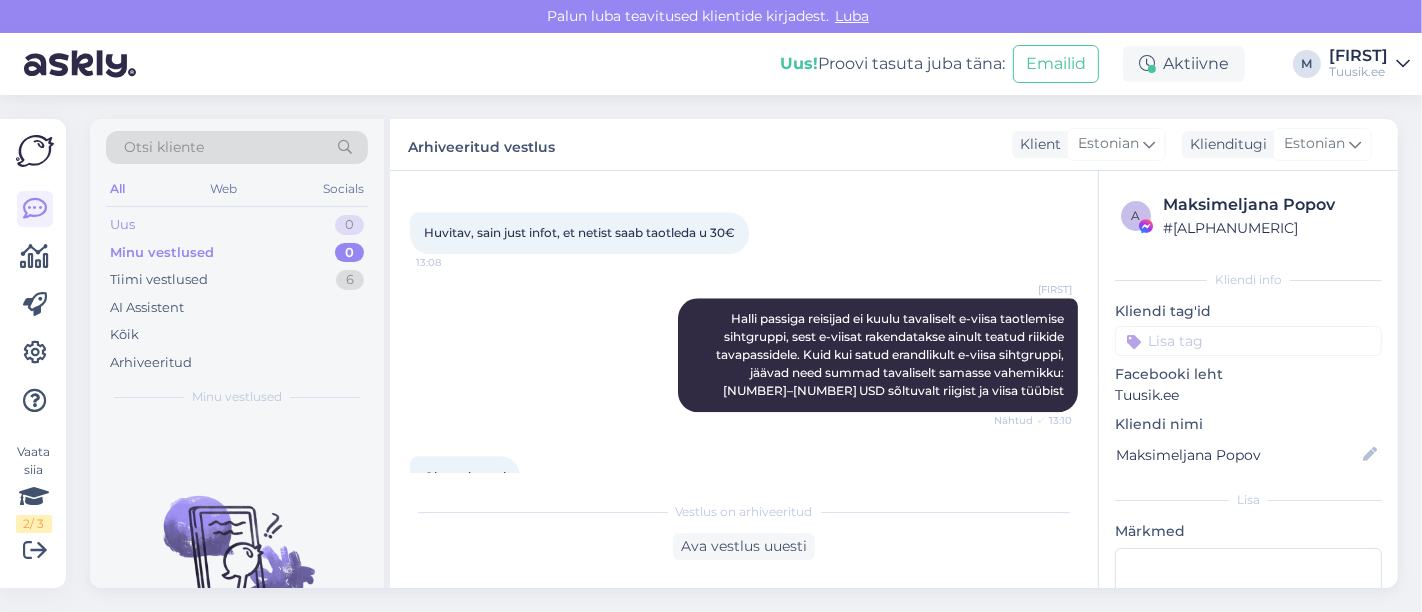 click on "Uus 0" at bounding box center [237, 225] 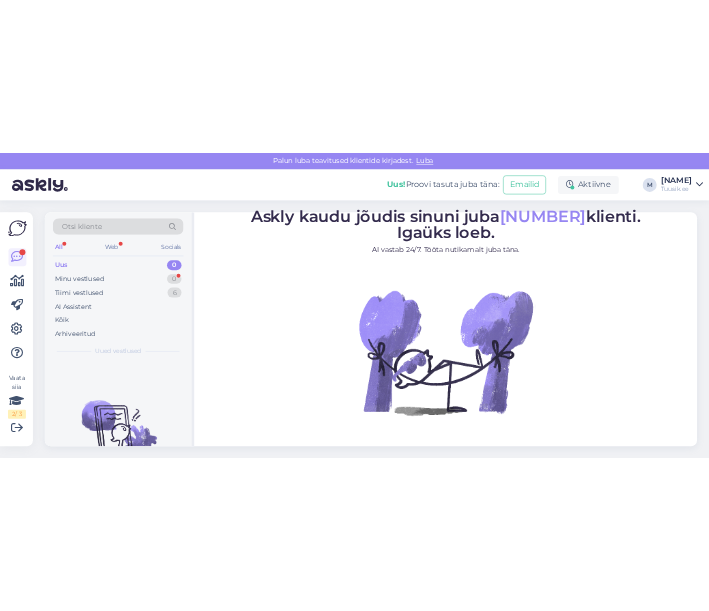 scroll, scrollTop: 0, scrollLeft: 0, axis: both 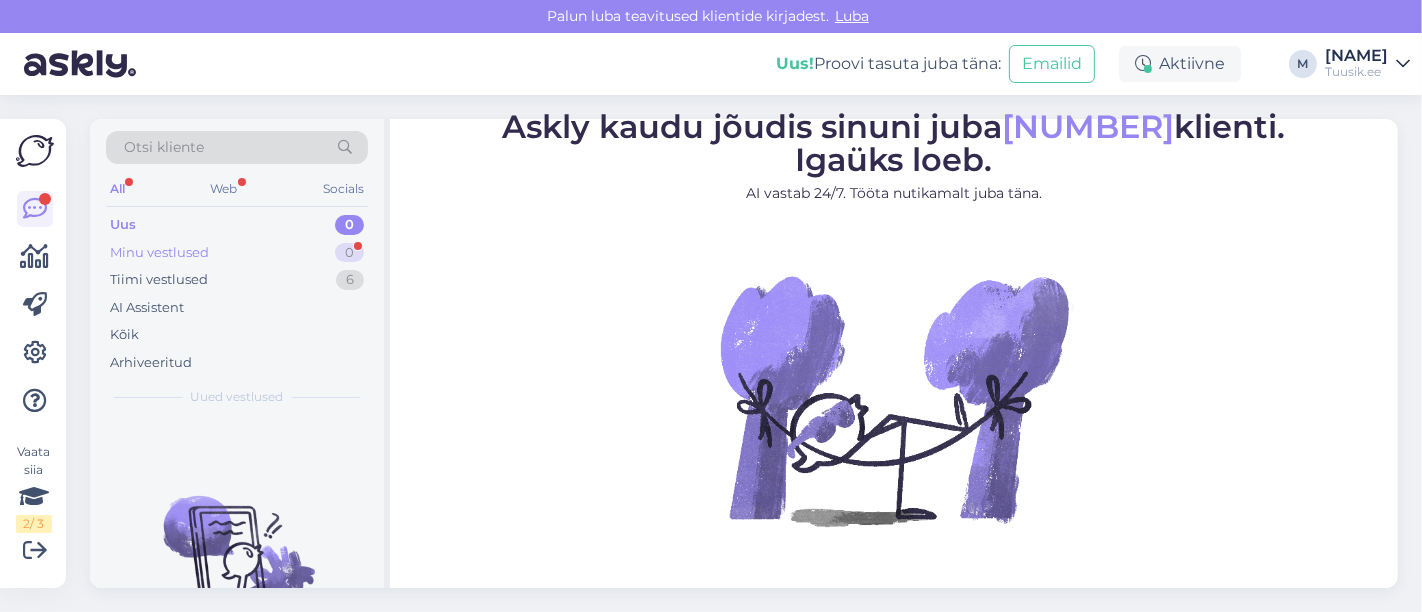 click on "Minu vestlused 0" at bounding box center (237, 253) 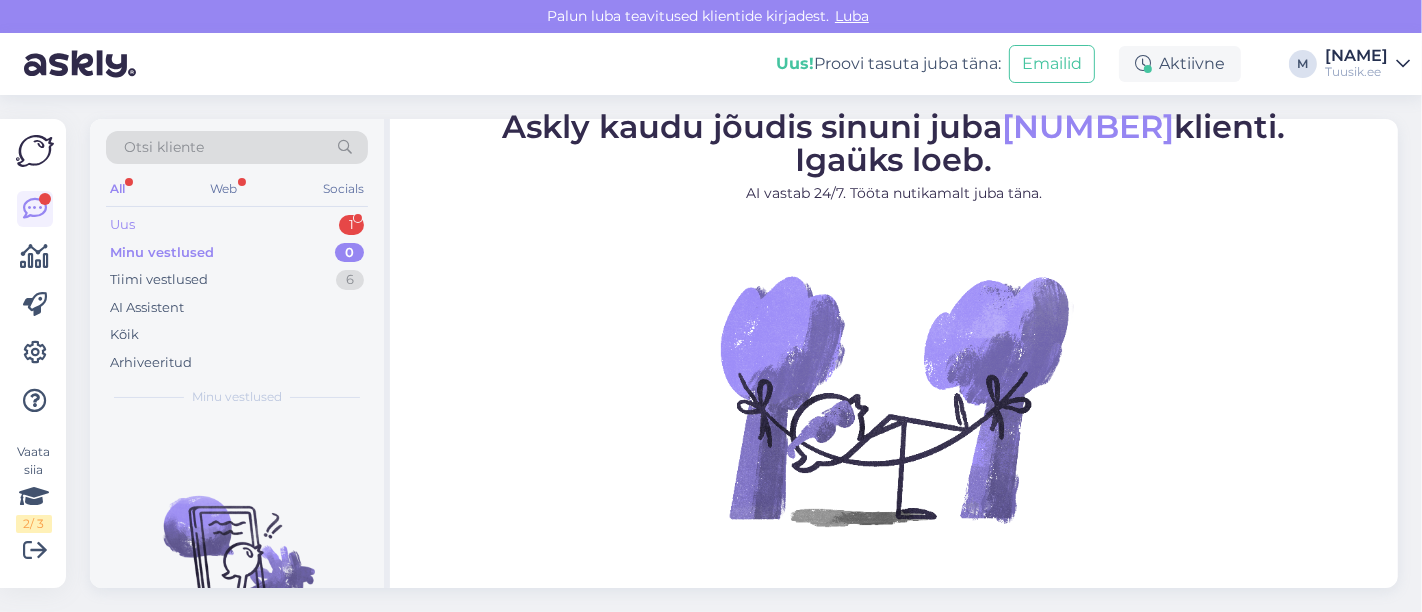 click on "Uus" at bounding box center [122, 225] 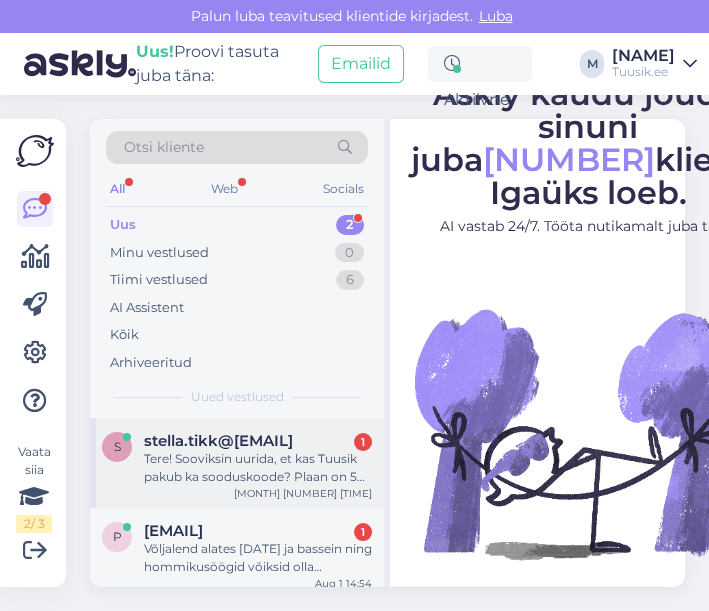 click on "stella.tikk@[EMAIL]" at bounding box center (218, 441) 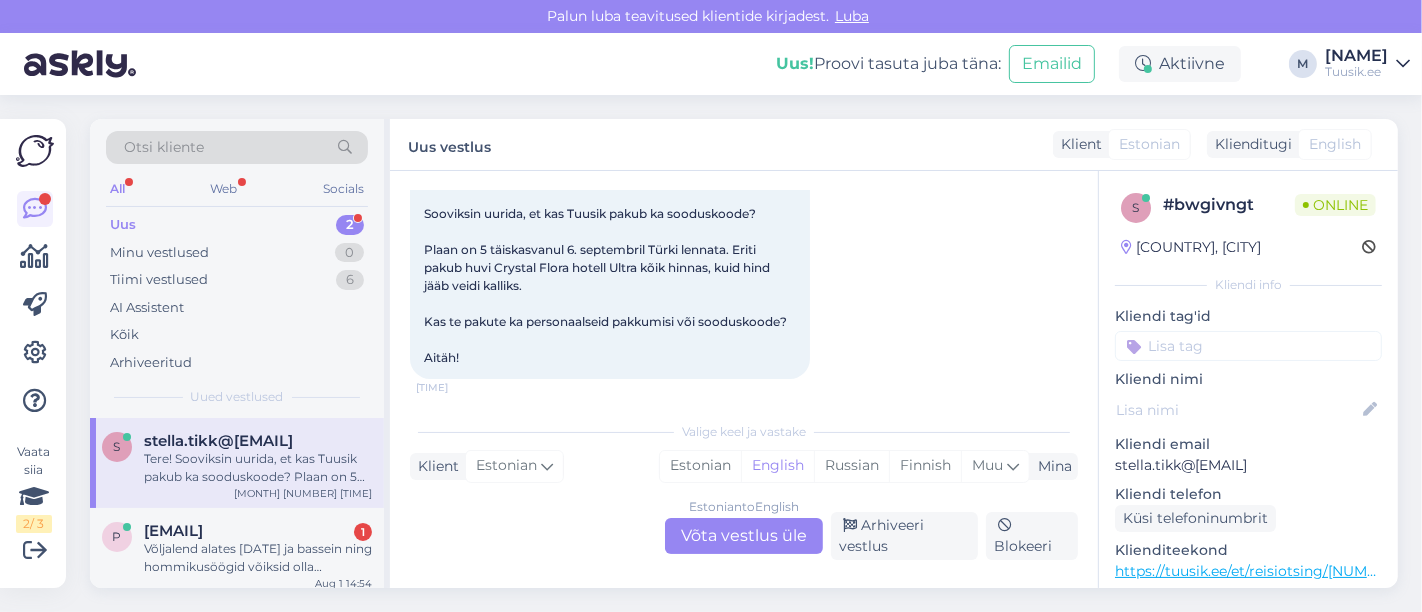 scroll, scrollTop: 146, scrollLeft: 0, axis: vertical 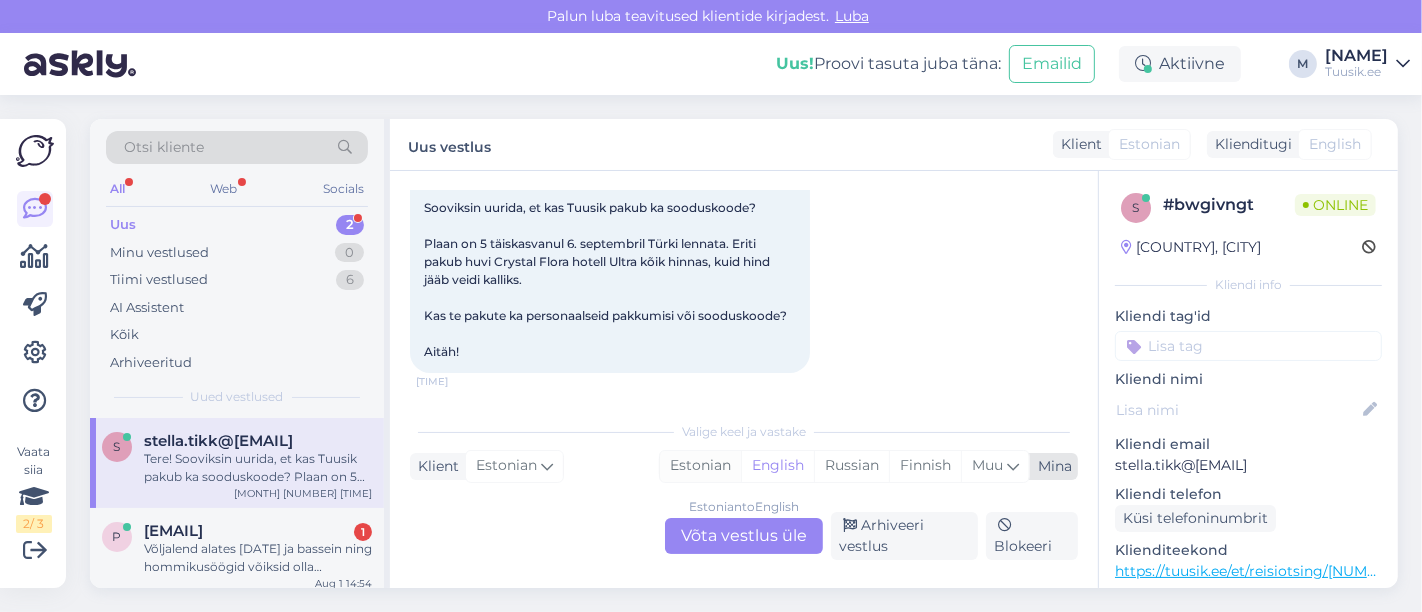 click on "Estonian" at bounding box center (700, 466) 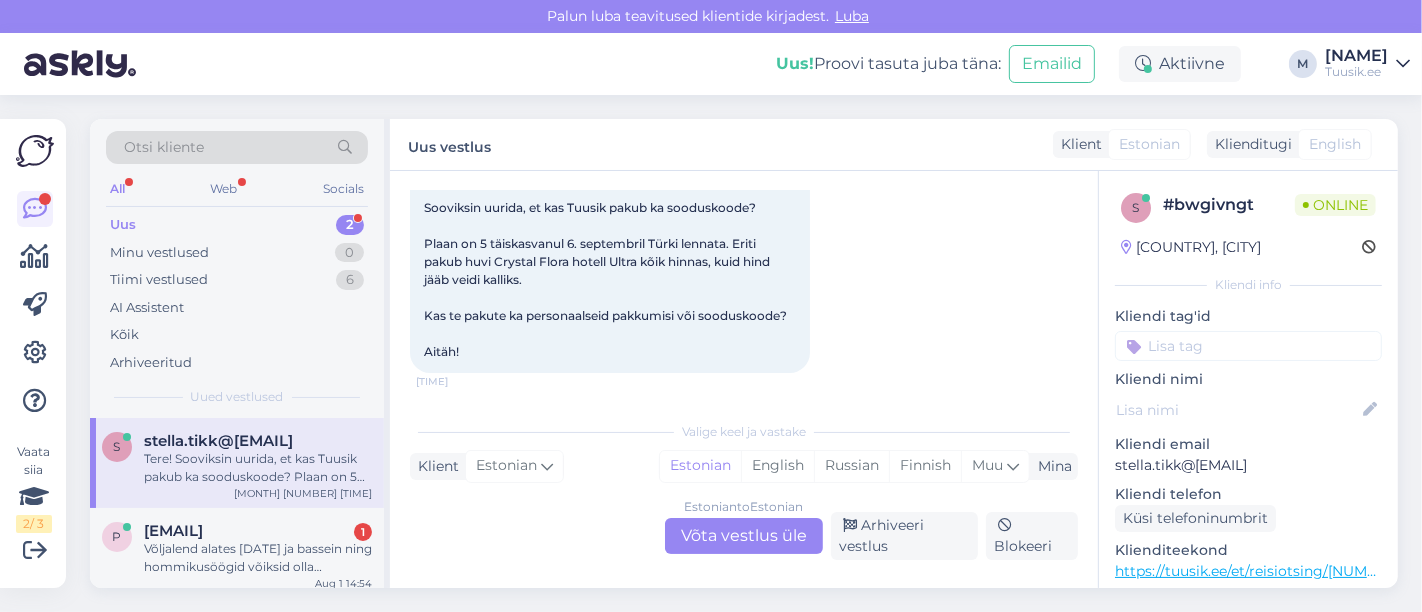 click on "Estonian  to  Estonian Võta vestlus üle" at bounding box center (744, 536) 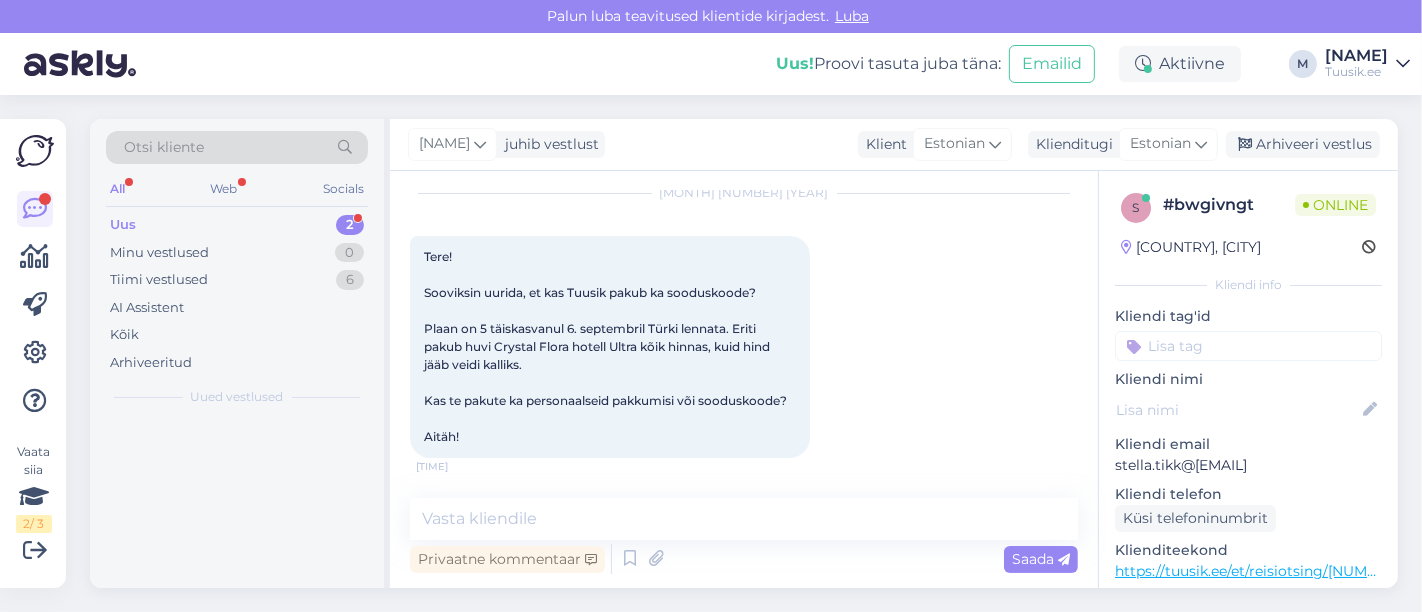 scroll, scrollTop: 60, scrollLeft: 0, axis: vertical 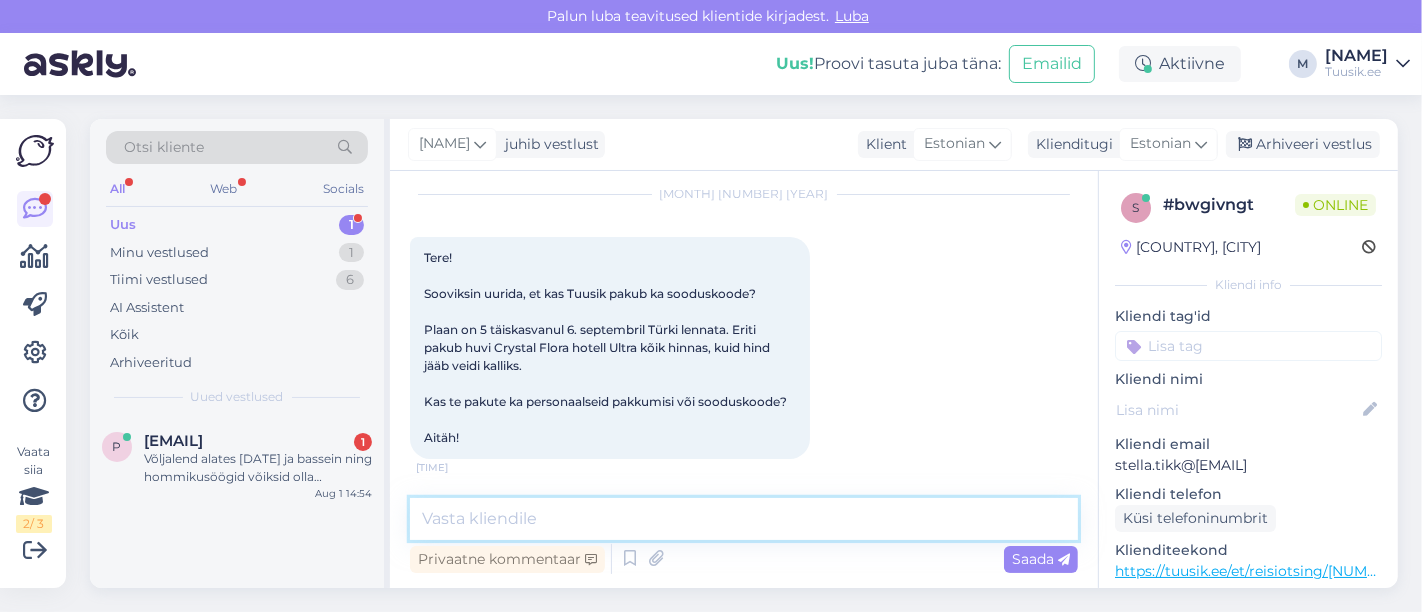 click at bounding box center [744, 519] 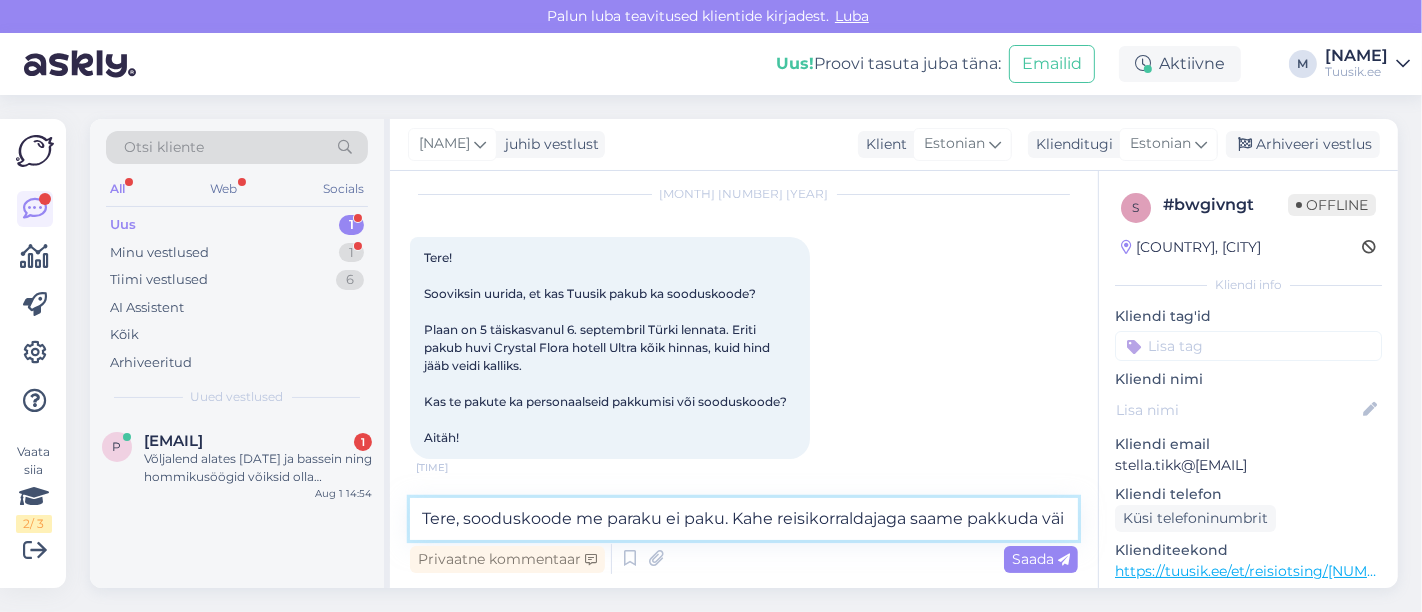 scroll, scrollTop: 83, scrollLeft: 0, axis: vertical 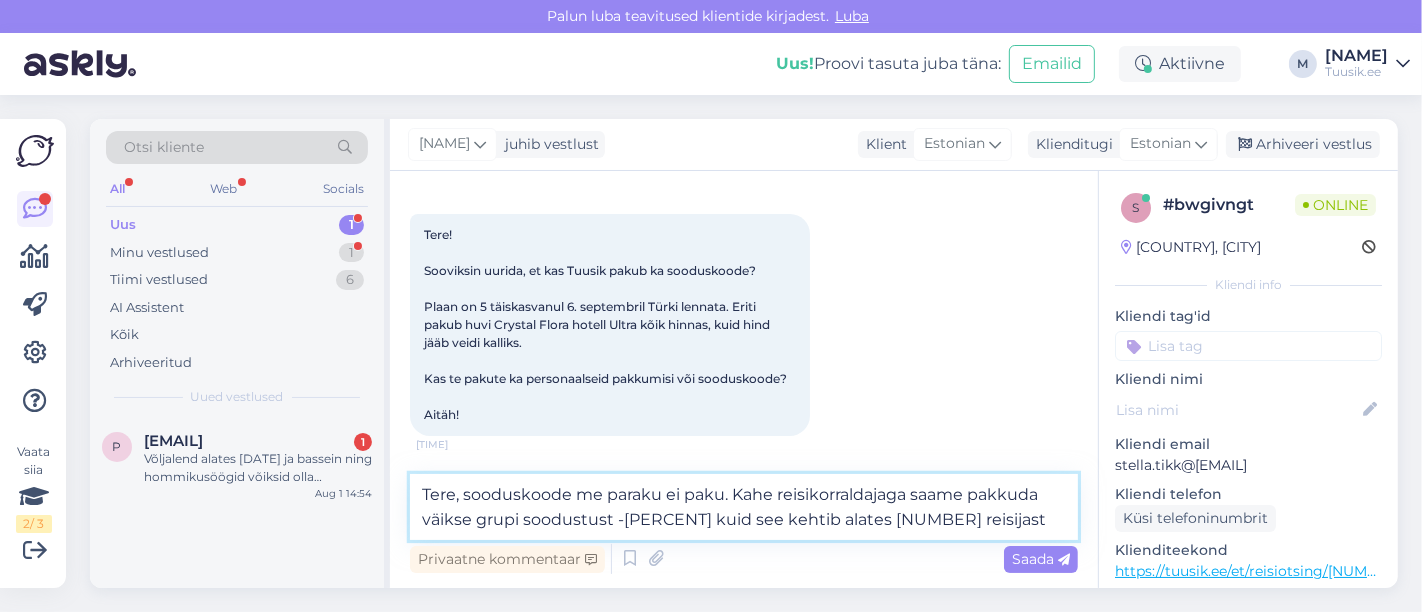 type on "Tere, sooduskoode me paraku ei paku. Kahe reisikorraldajaga saame pakkuda väikse grupi soodustust -2% kuid see kehtib alates 6 reisijast." 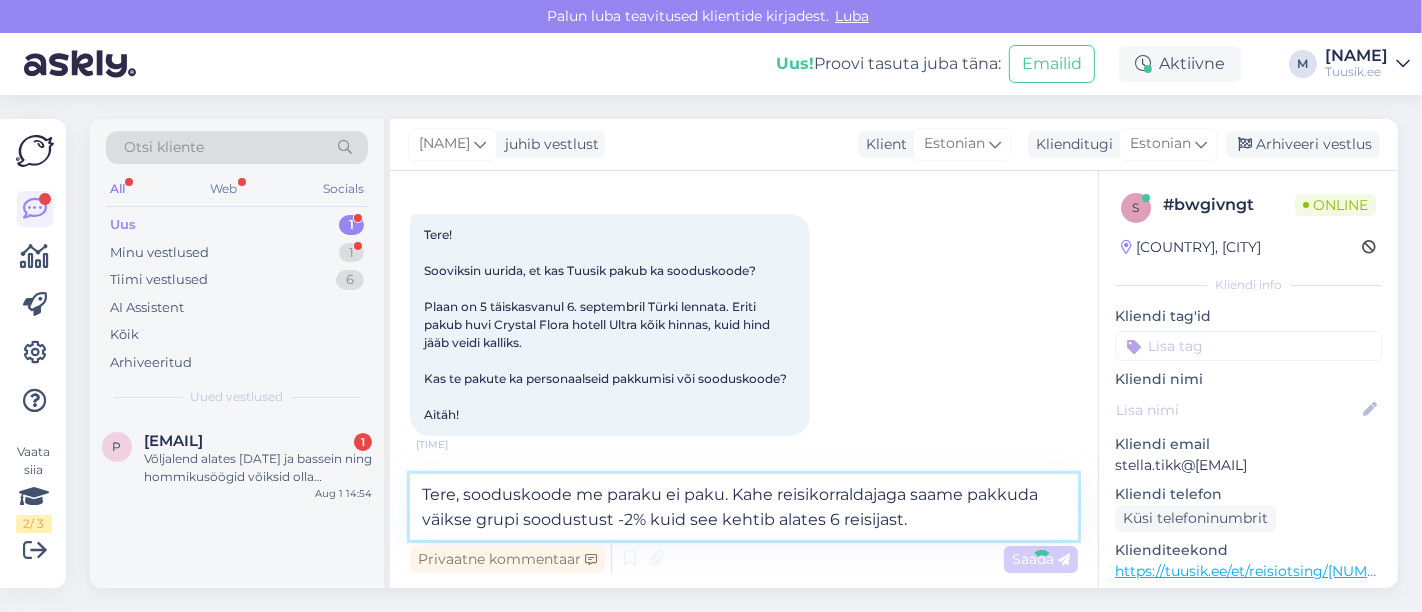type 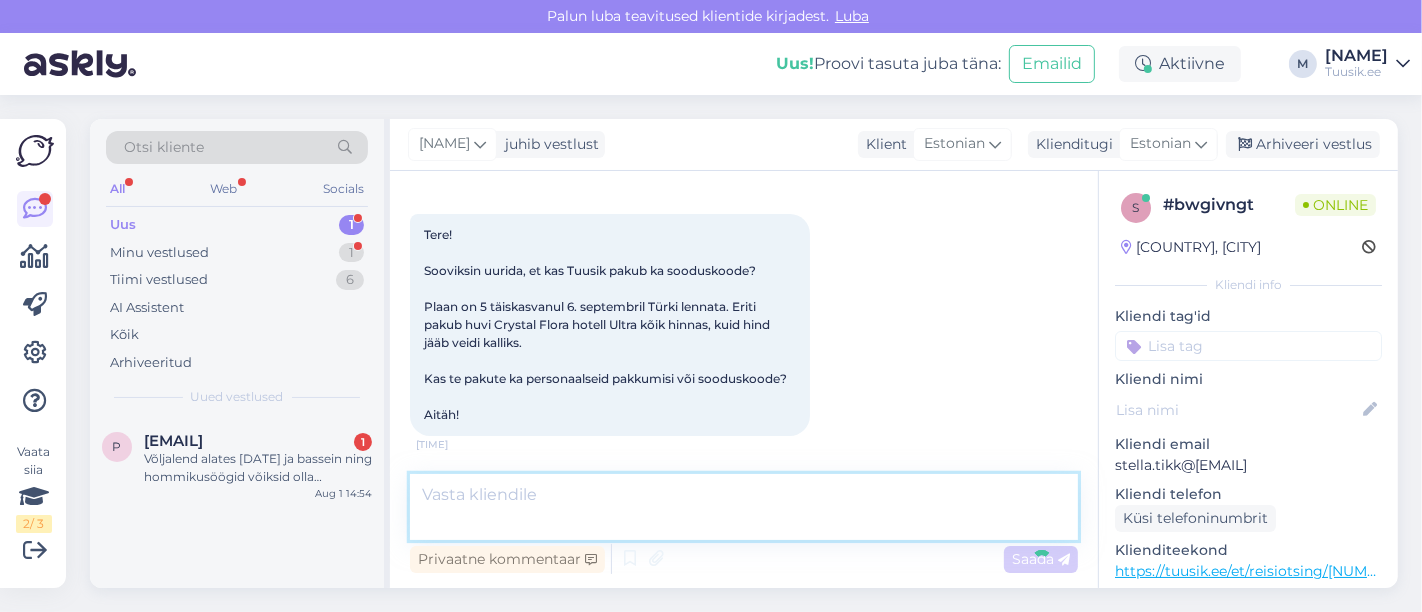 scroll, scrollTop: 182, scrollLeft: 0, axis: vertical 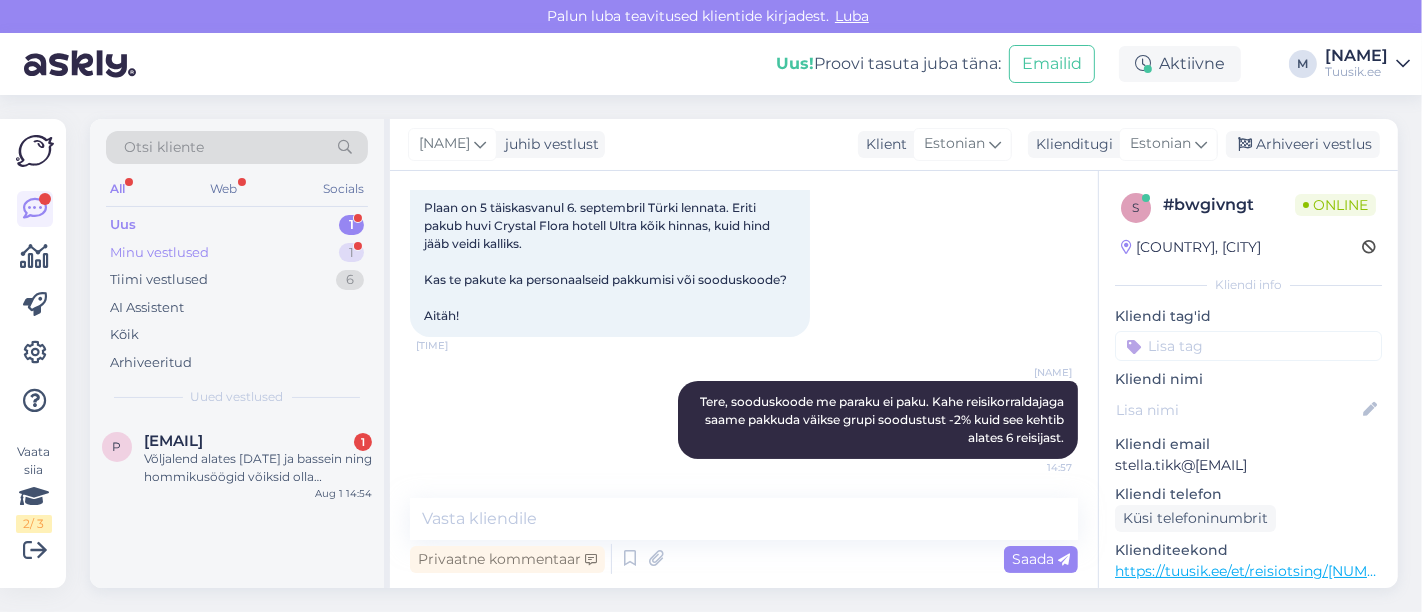click on "Minu vestlused 1" at bounding box center [237, 253] 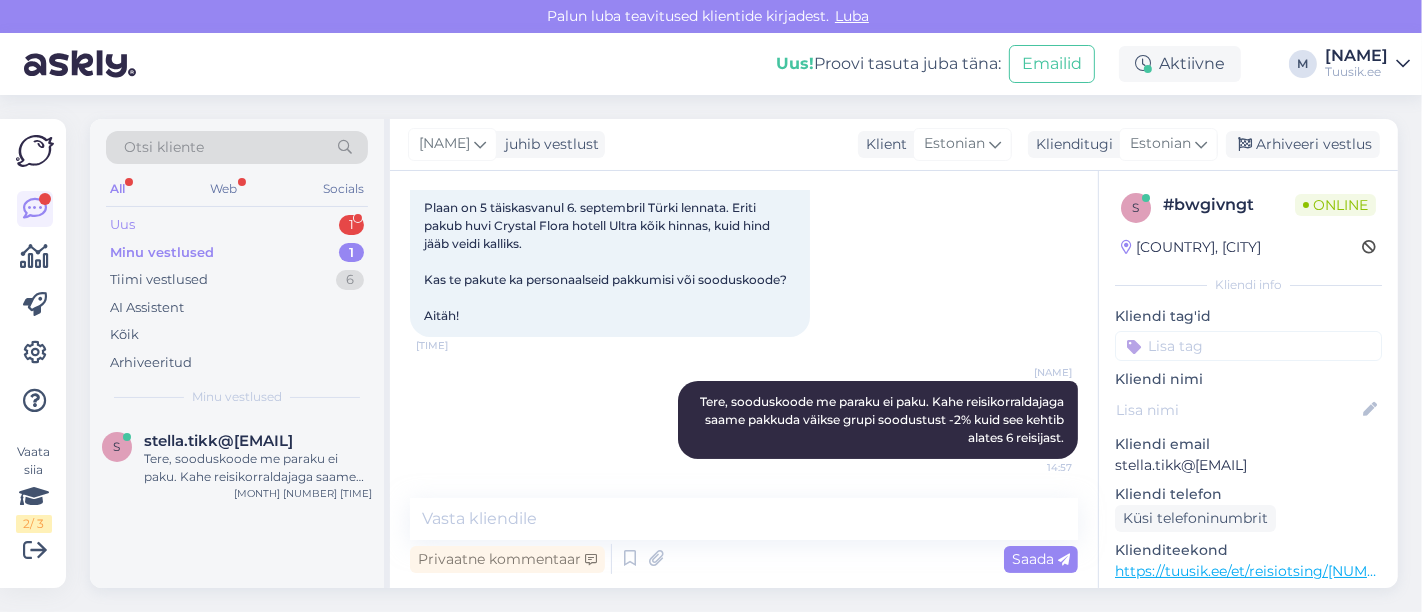 click on "Uus 1" at bounding box center [237, 225] 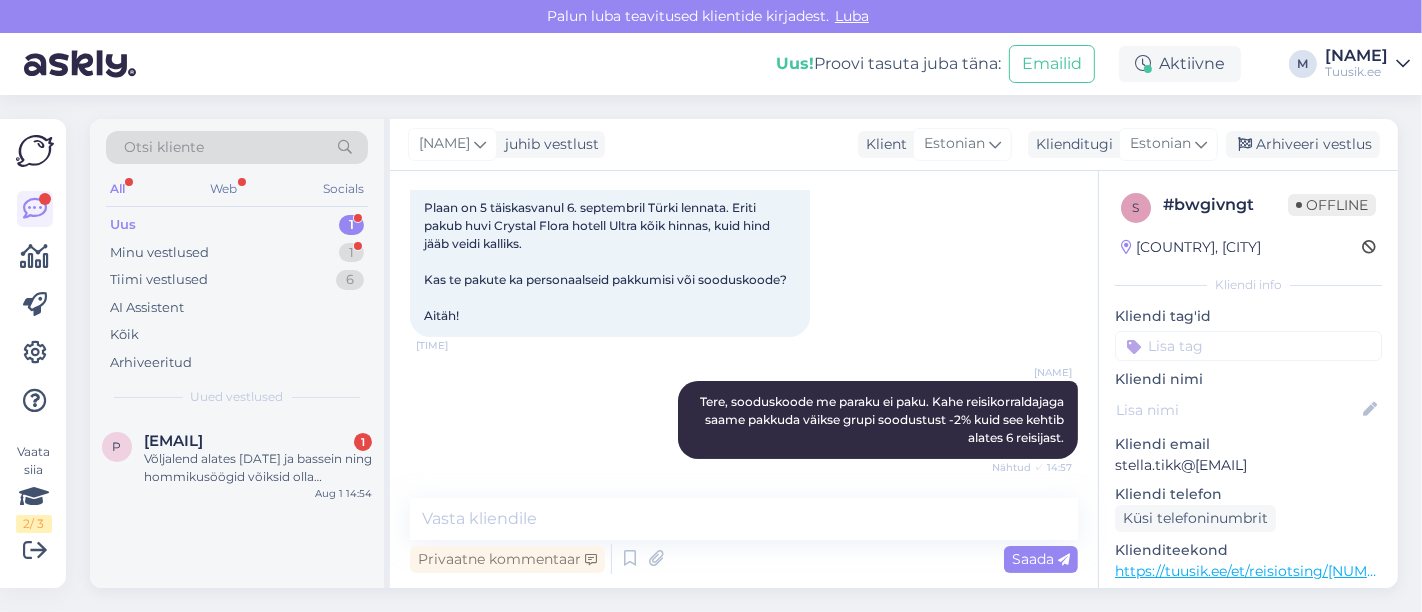 scroll, scrollTop: 268, scrollLeft: 0, axis: vertical 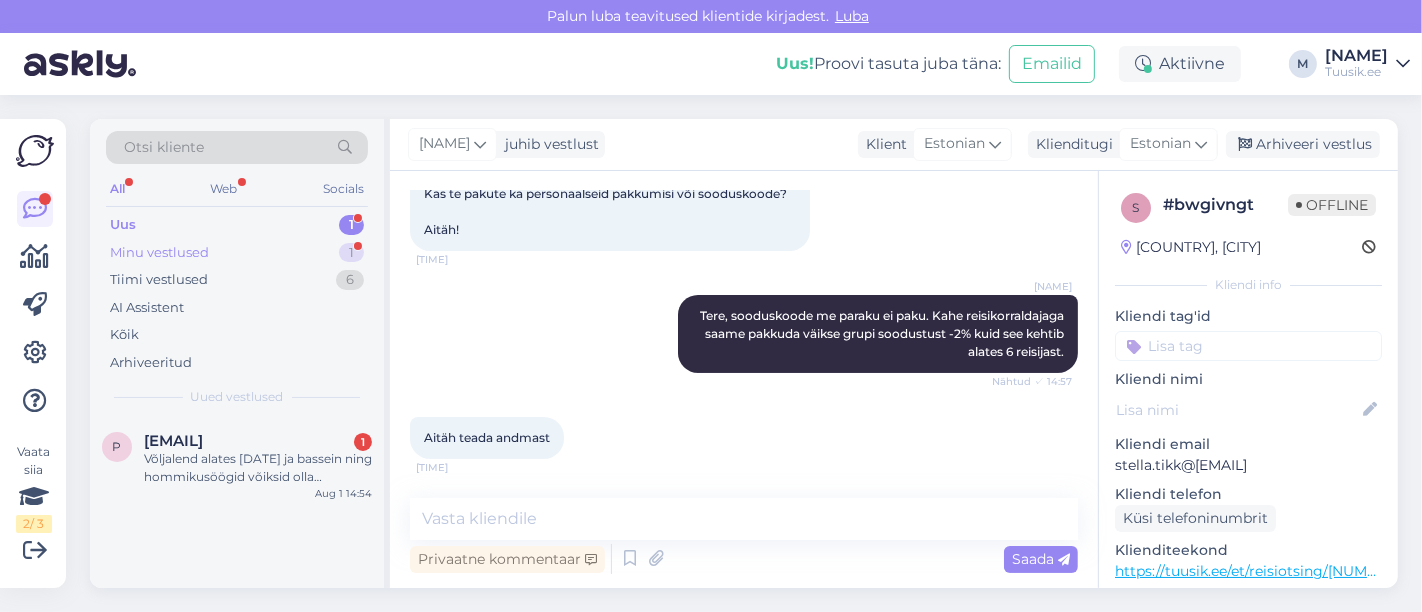 click on "Minu vestlused" at bounding box center [159, 253] 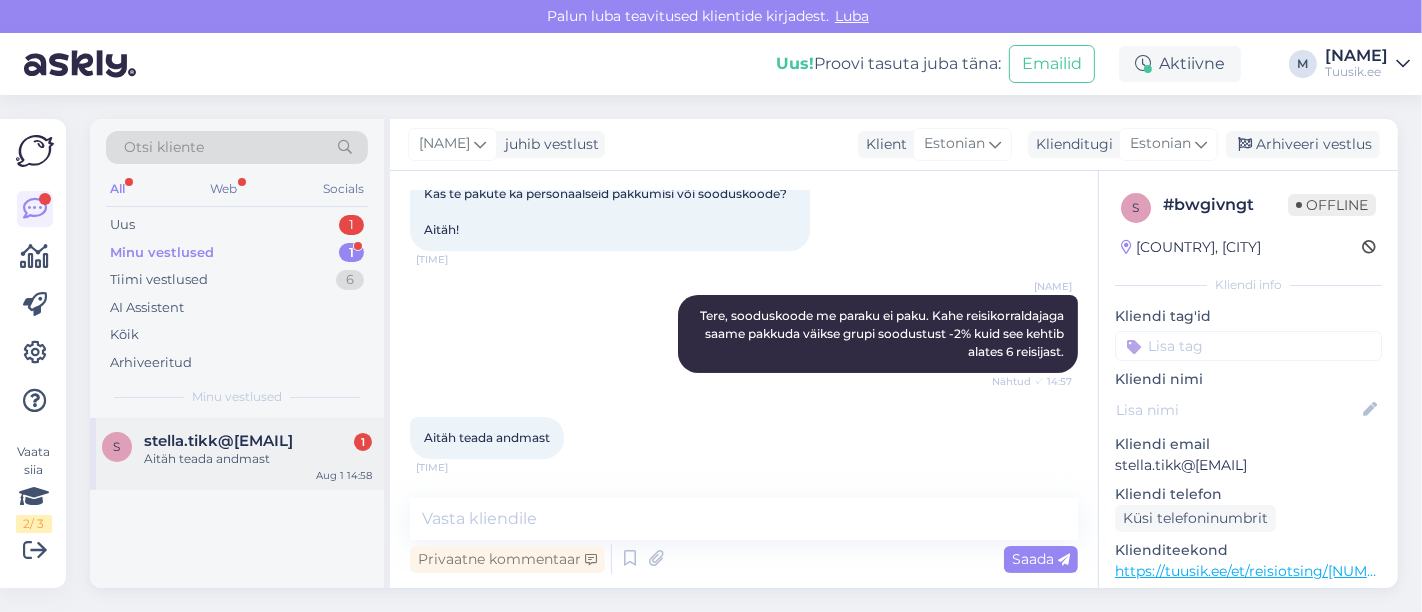 click on "stella.tikk@[EMAIL]" at bounding box center [218, 441] 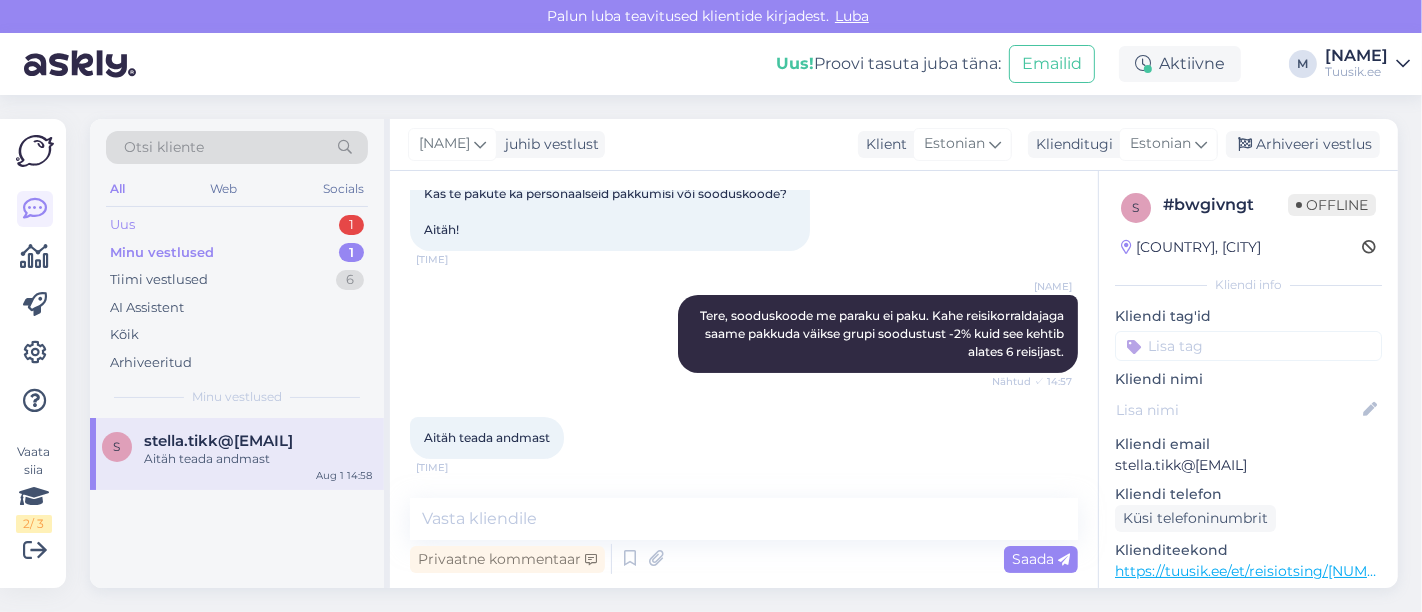 click on "Uus 1" at bounding box center (237, 225) 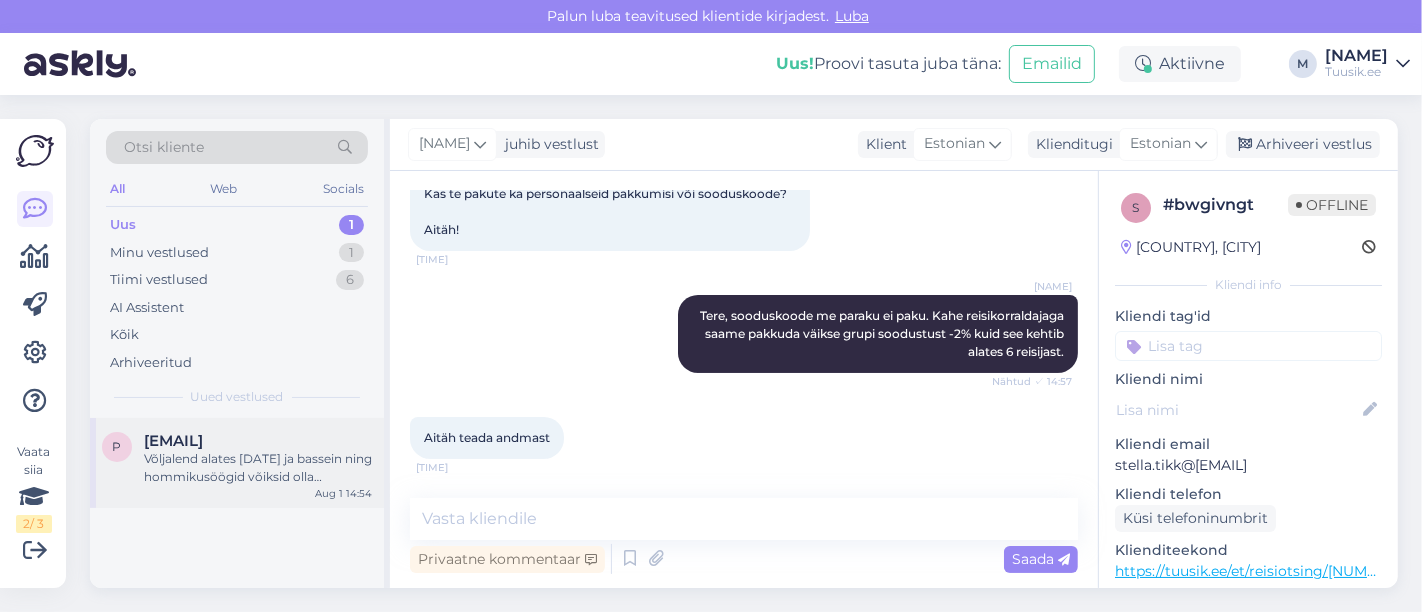 click on "Võljalend alates [DATE] ja bassein ning hommikusöögid võiksid olla pakkumises✔️" at bounding box center (258, 468) 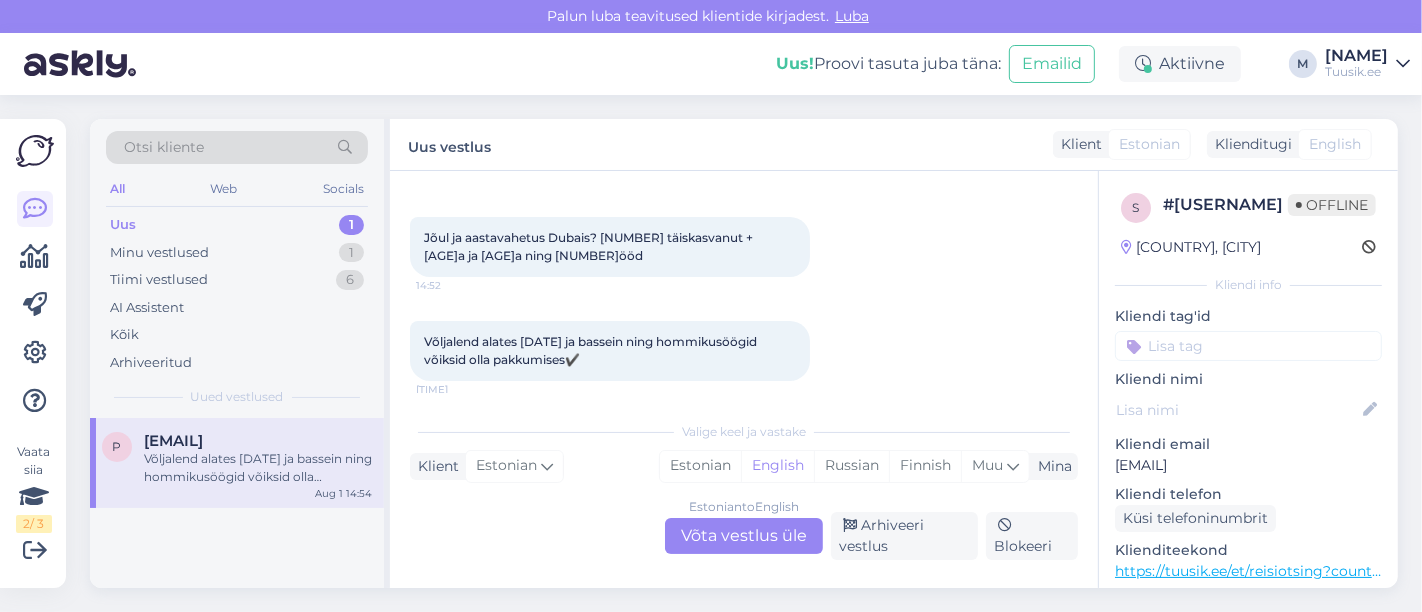 scroll, scrollTop: 88, scrollLeft: 0, axis: vertical 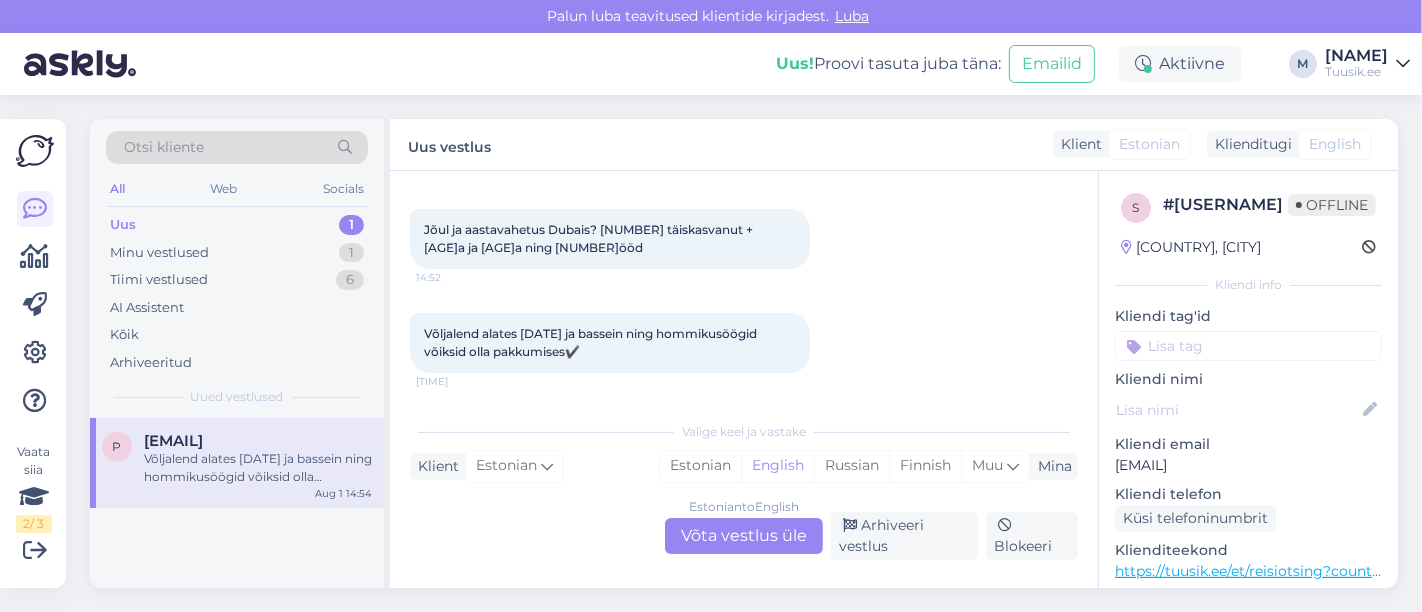 click on "https://tuusik.ee/et/reisiotsing?country_id=19&after=6.3.2026&departure_id=1&nights=4&before=4&utm_source=facebook_pikk&utm_medium=tai_pikk&utm_campaign=tai_pikk" at bounding box center [1726, 571] 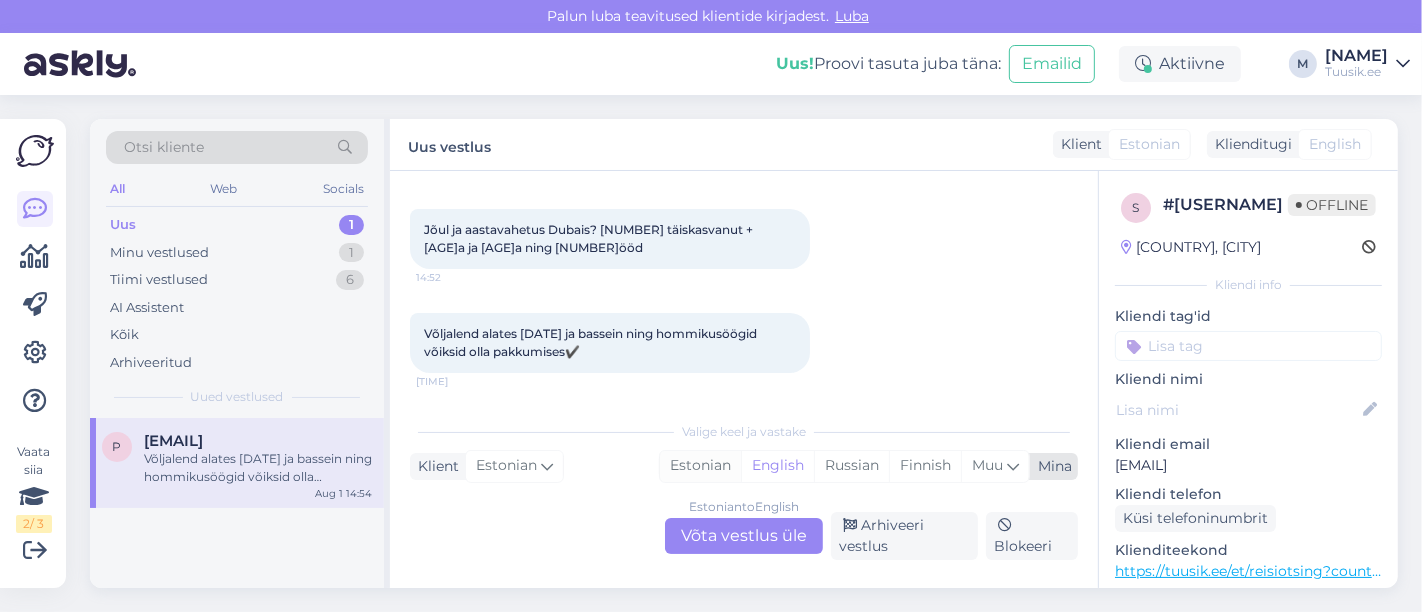 click on "Estonian" at bounding box center [700, 466] 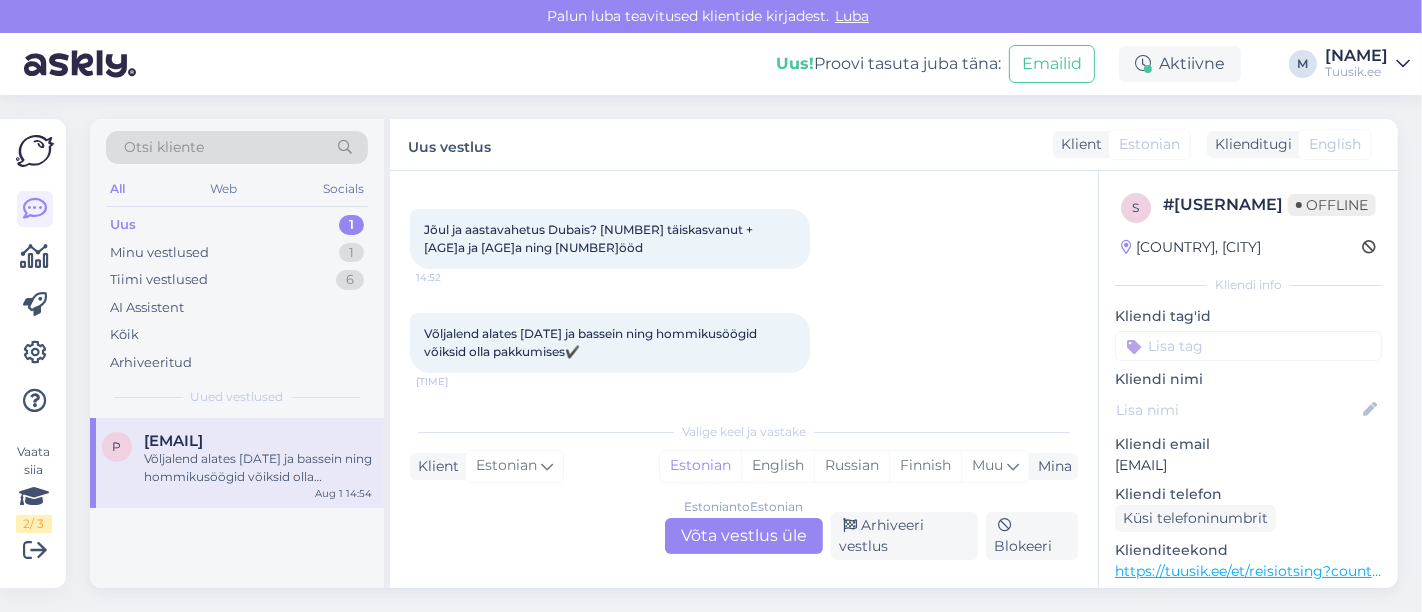 click on "Estonian  to  Estonian Võta vestlus üle" at bounding box center (744, 536) 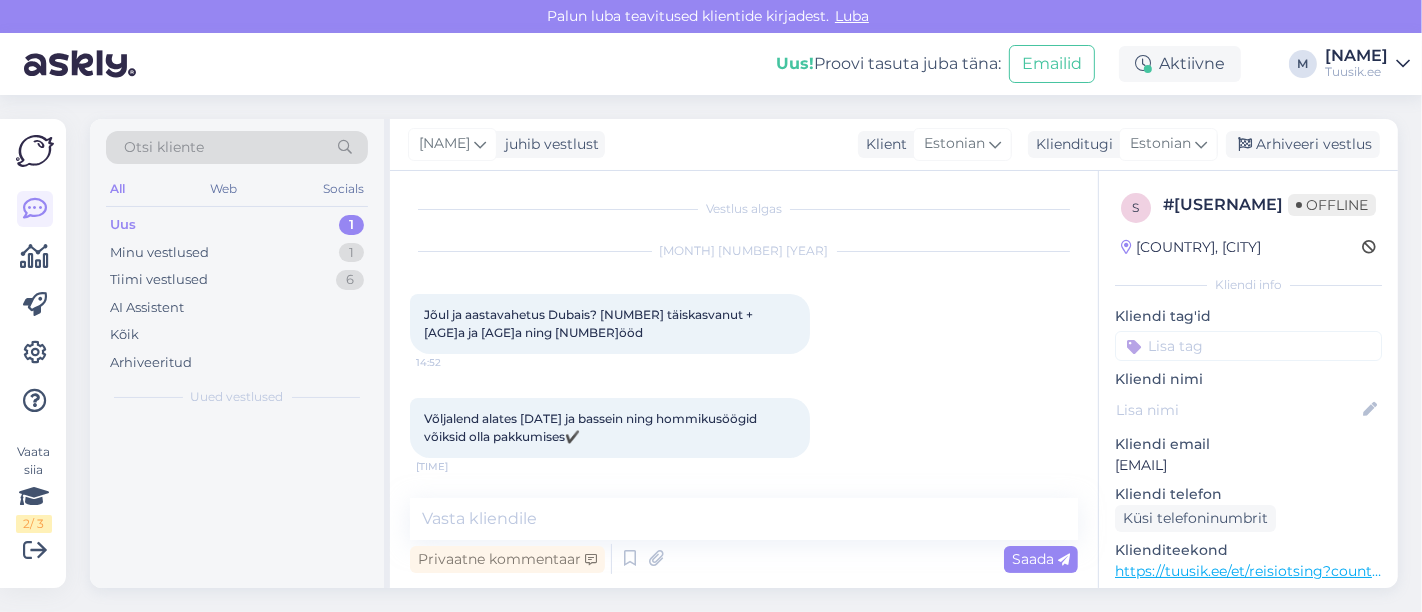 scroll, scrollTop: 2, scrollLeft: 0, axis: vertical 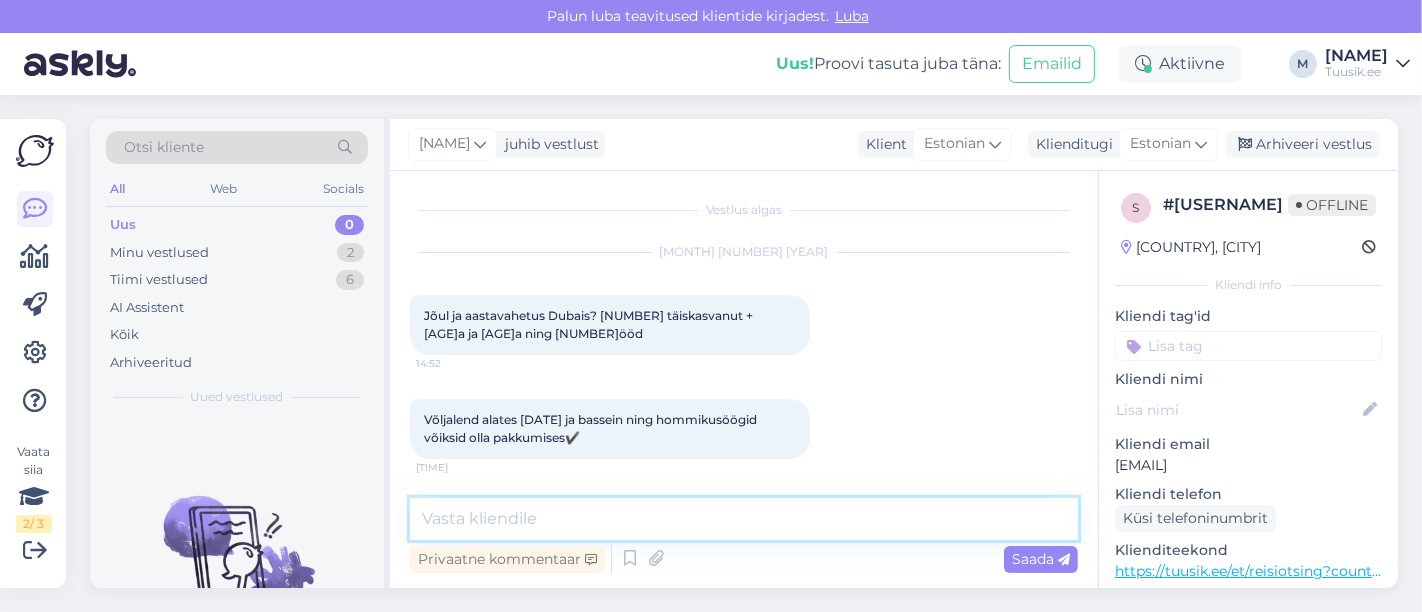 click at bounding box center (744, 519) 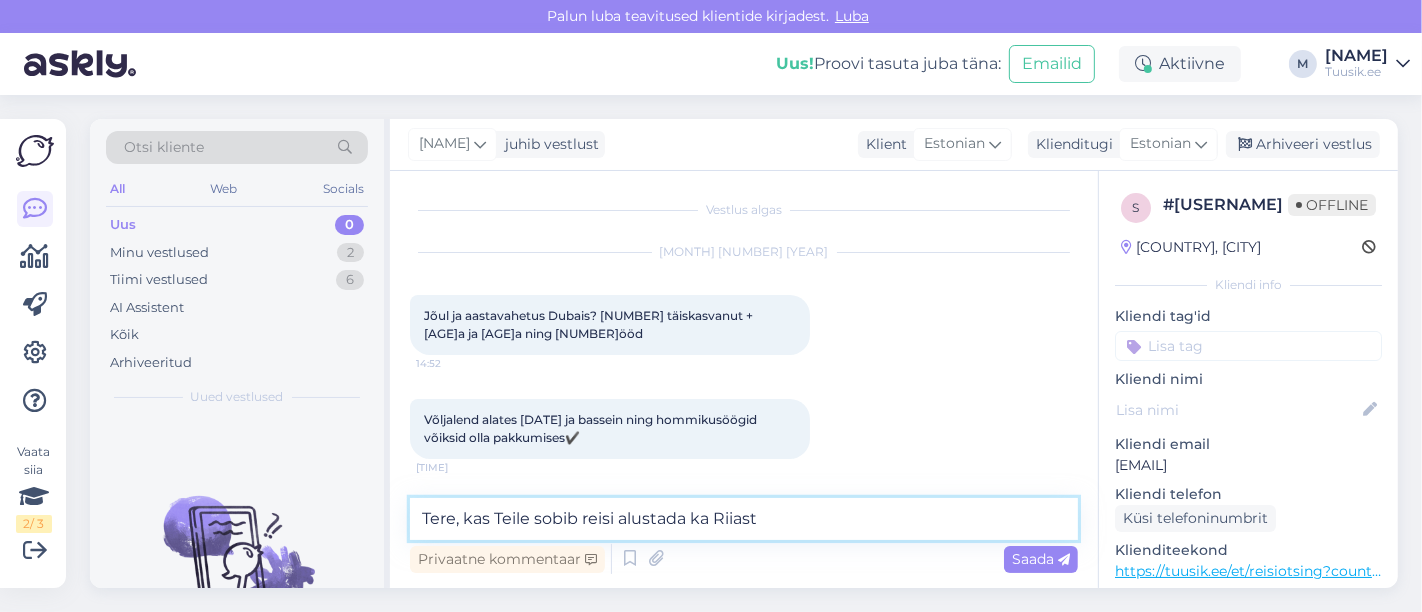 type on "Tere, kas Teile sobib reisi alustada ka Riiast?" 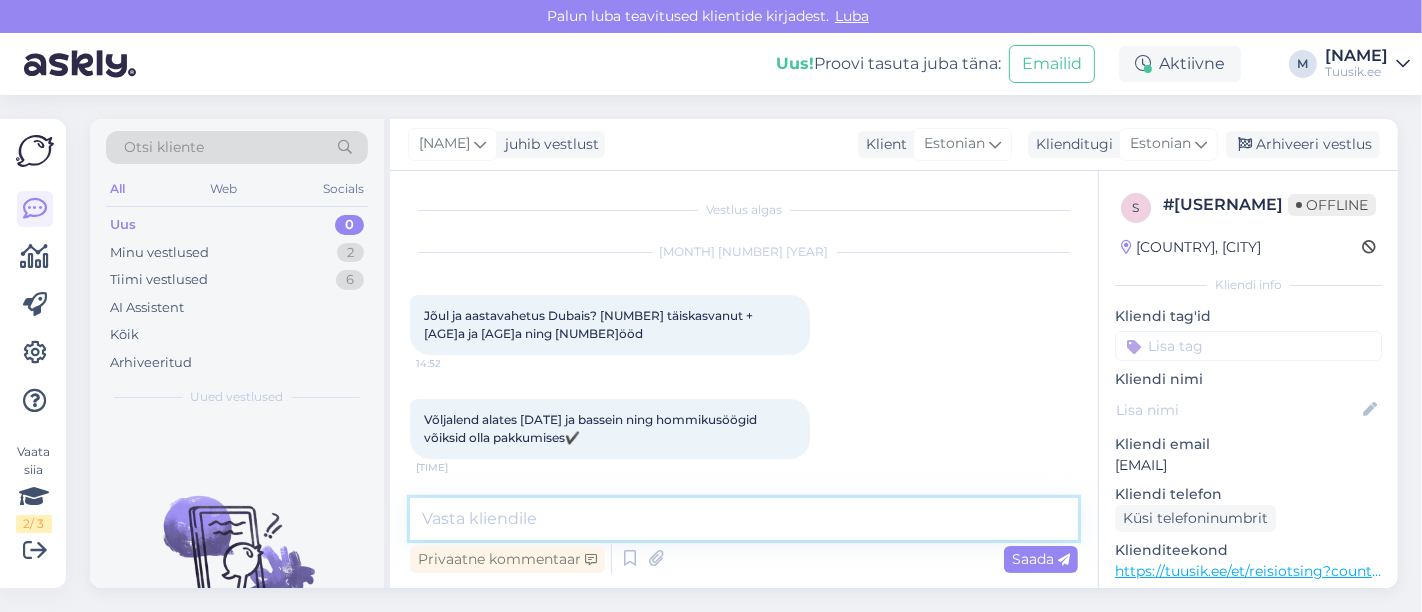 scroll, scrollTop: 88, scrollLeft: 0, axis: vertical 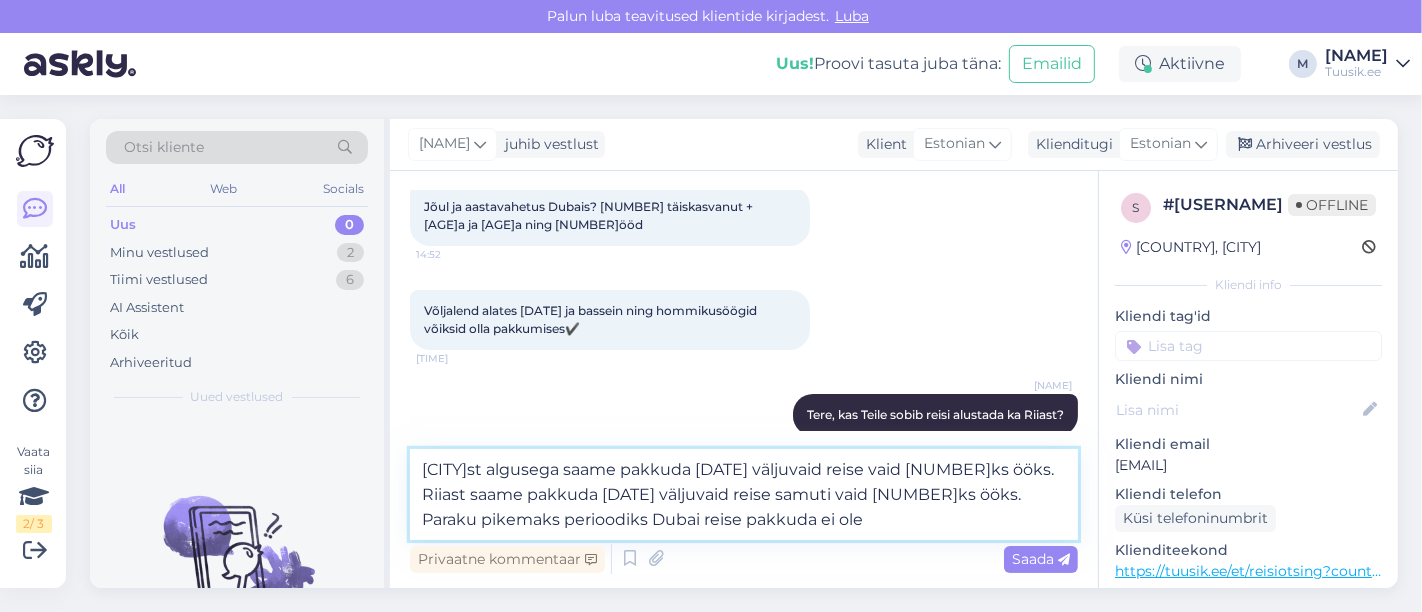 type on "[CITY]st algusega saame pakkuda [DATE] väljuvaid reise vaid [NUMBER]ks ööks. Riiast saame pakkuda [DATE] väljuvaid reise samuti vaid [NUMBER]ks ööks. Paraku pikemaks perioodiks Dubai reise pakkuda ei ole" 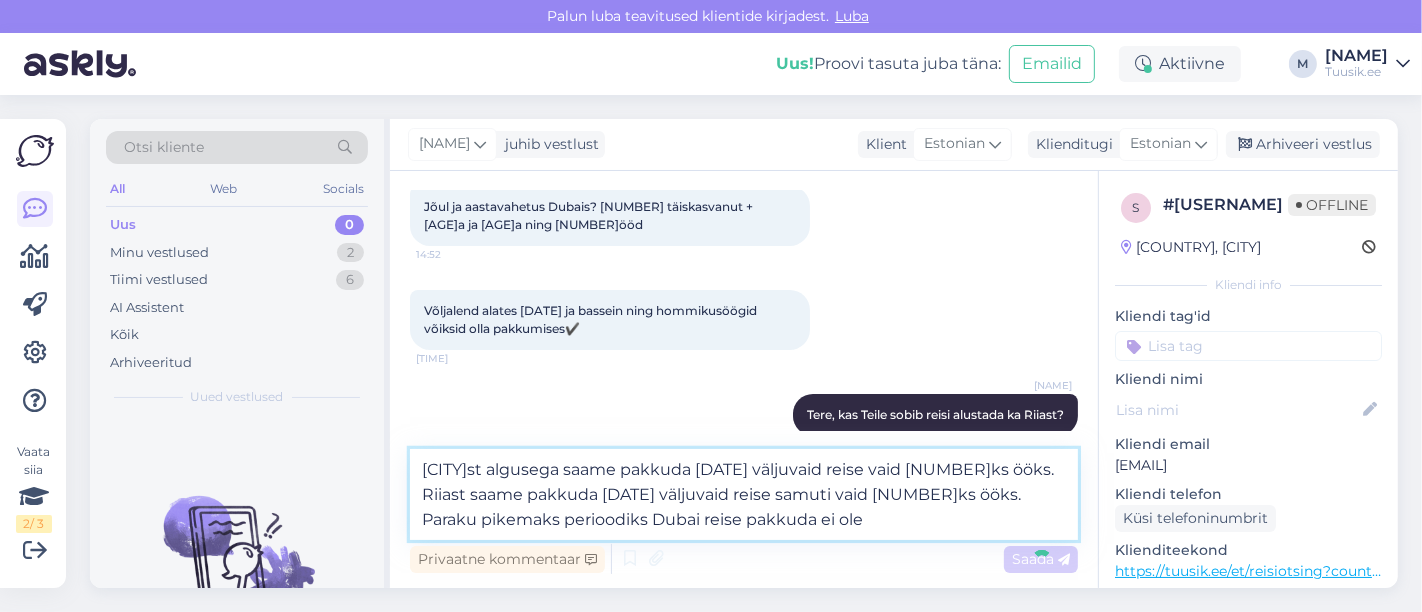 type 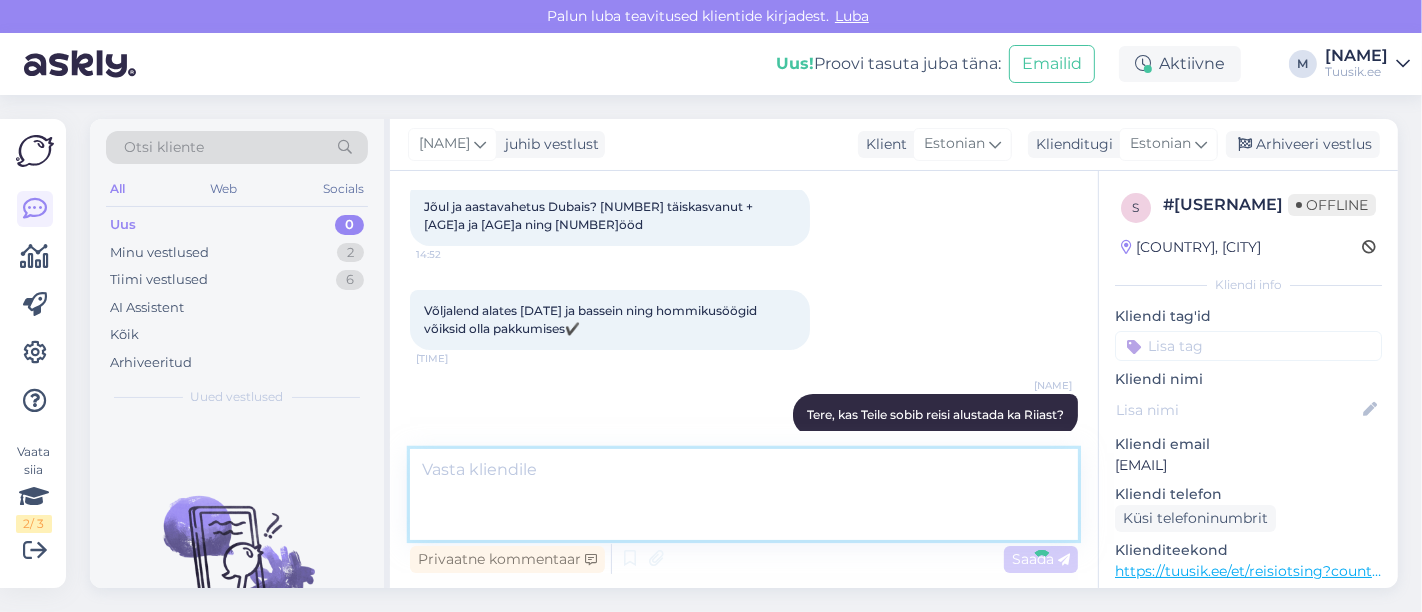 scroll, scrollTop: 228, scrollLeft: 0, axis: vertical 